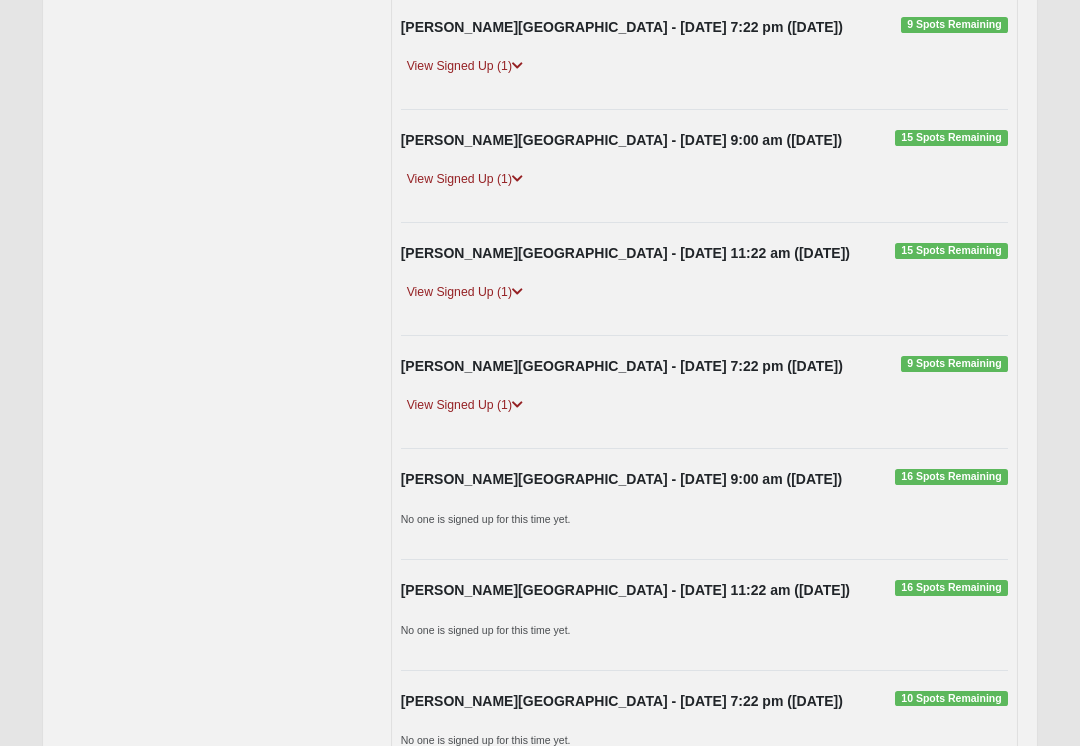 scroll, scrollTop: 5081, scrollLeft: 0, axis: vertical 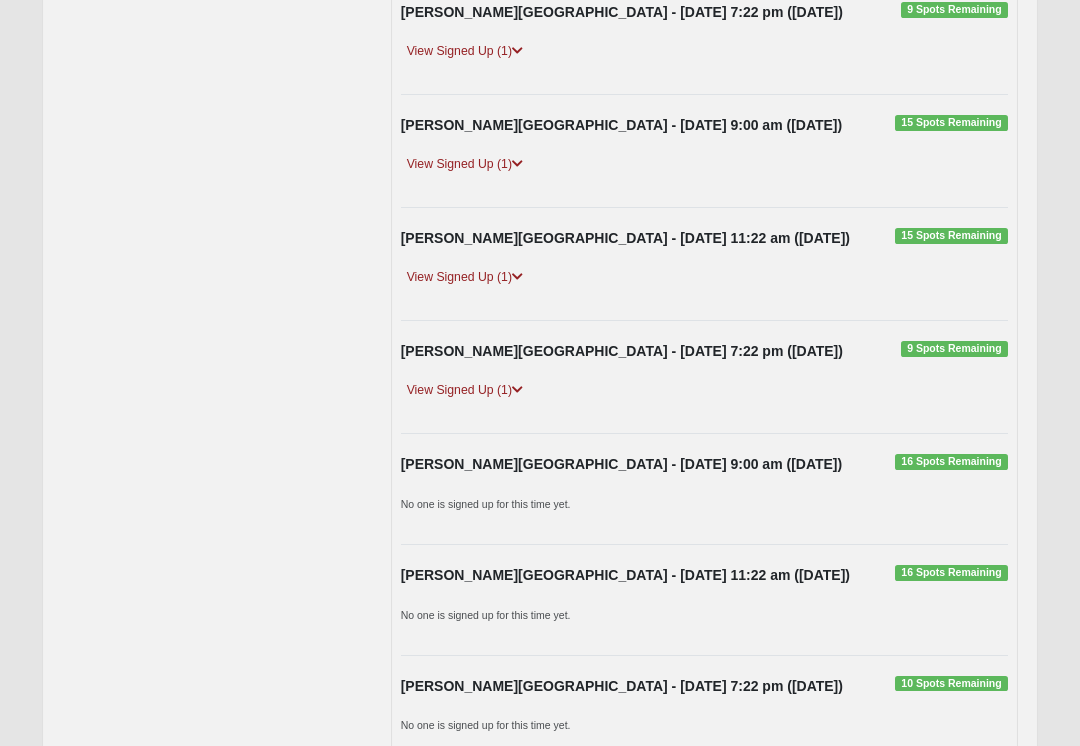 click on "15 Spots Remaining" at bounding box center [951, 124] 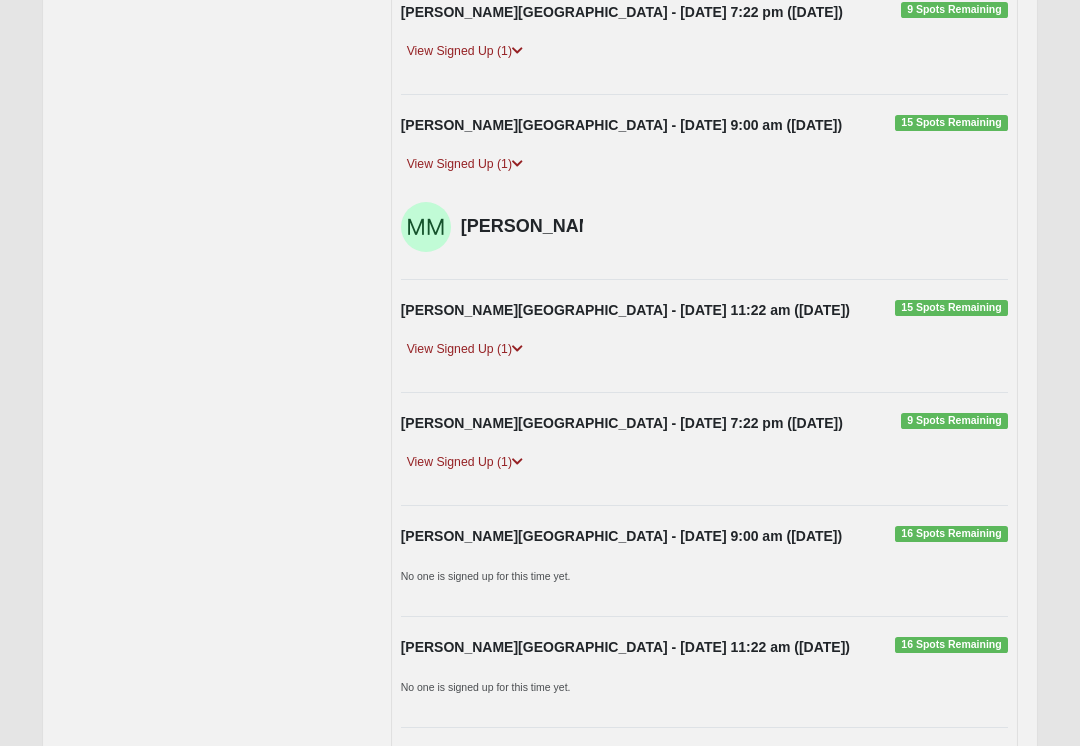 scroll, scrollTop: 5082, scrollLeft: 0, axis: vertical 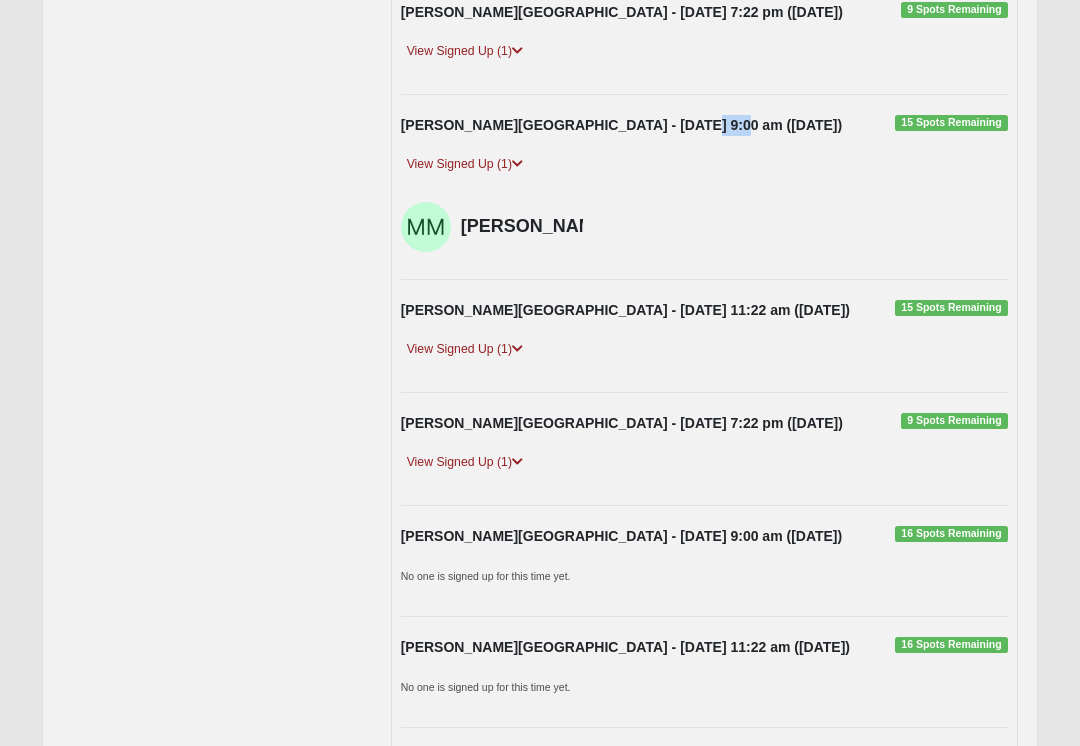 click on "[PERSON_NAME]" at bounding box center [704, 230] 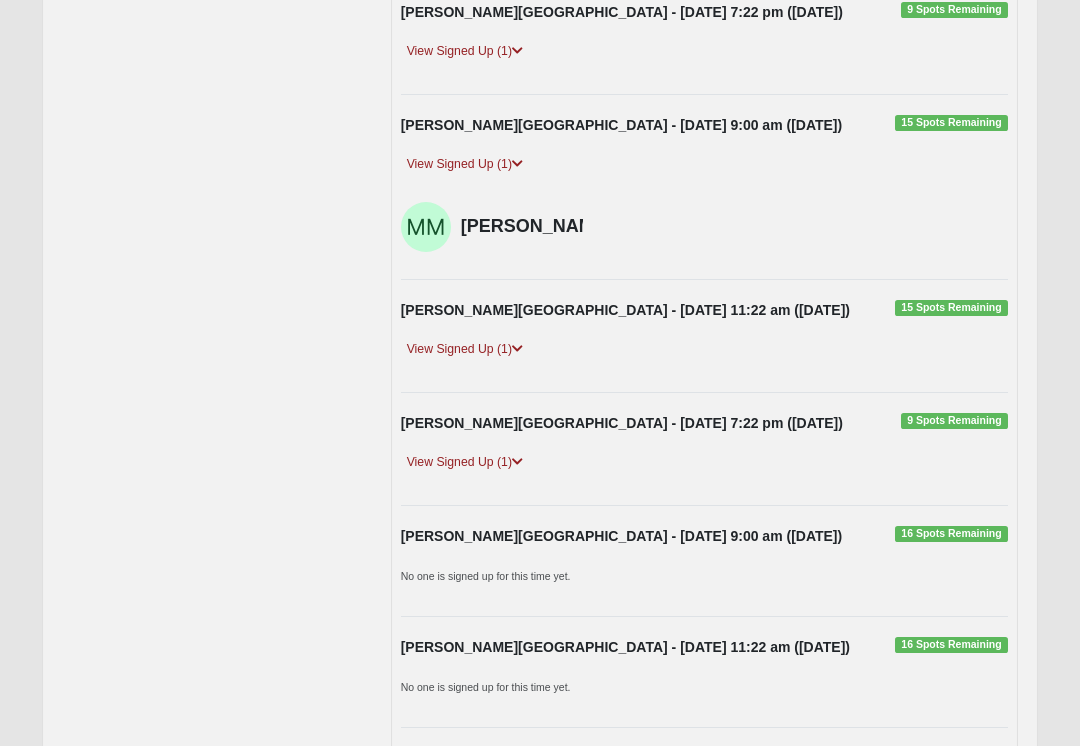 click on "15 Spots Remaining" at bounding box center [951, 123] 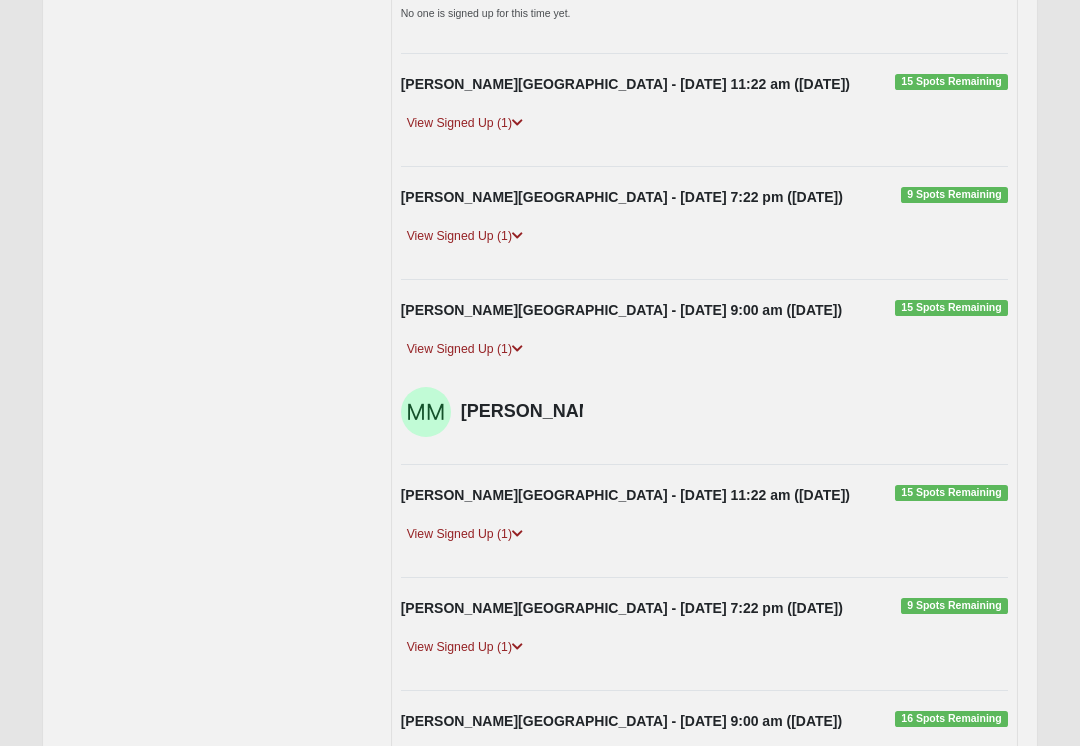 scroll, scrollTop: 4898, scrollLeft: 0, axis: vertical 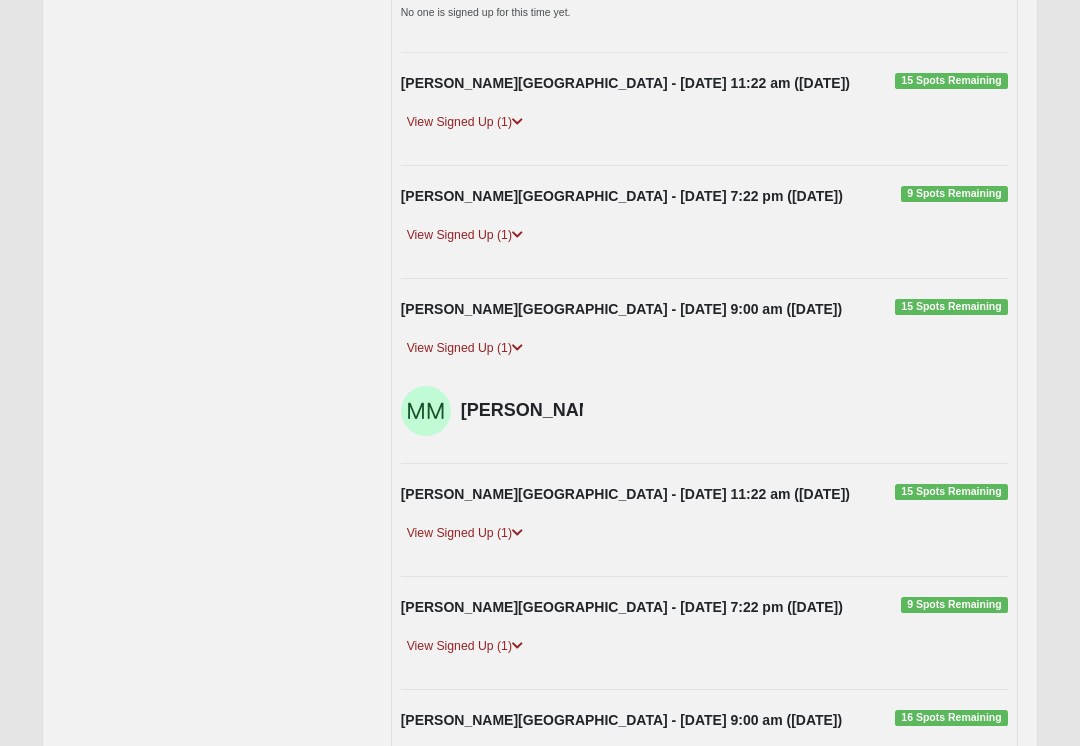 click on "15 Spots Remaining" at bounding box center (951, 307) 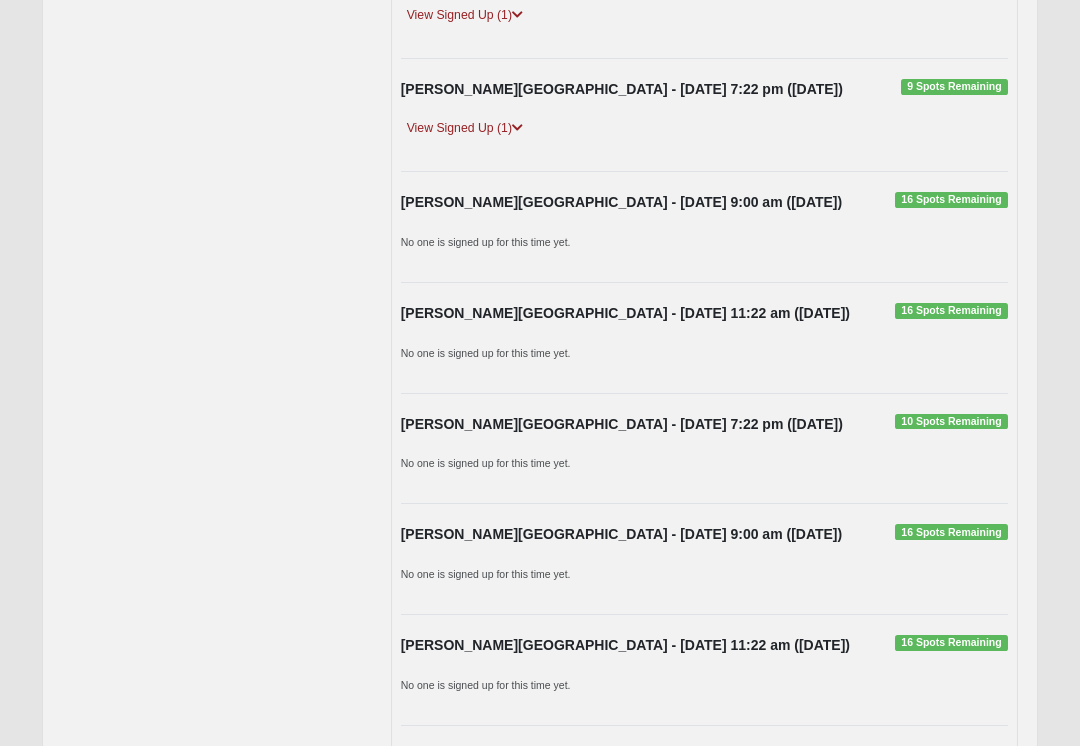 scroll, scrollTop: 5415, scrollLeft: 0, axis: vertical 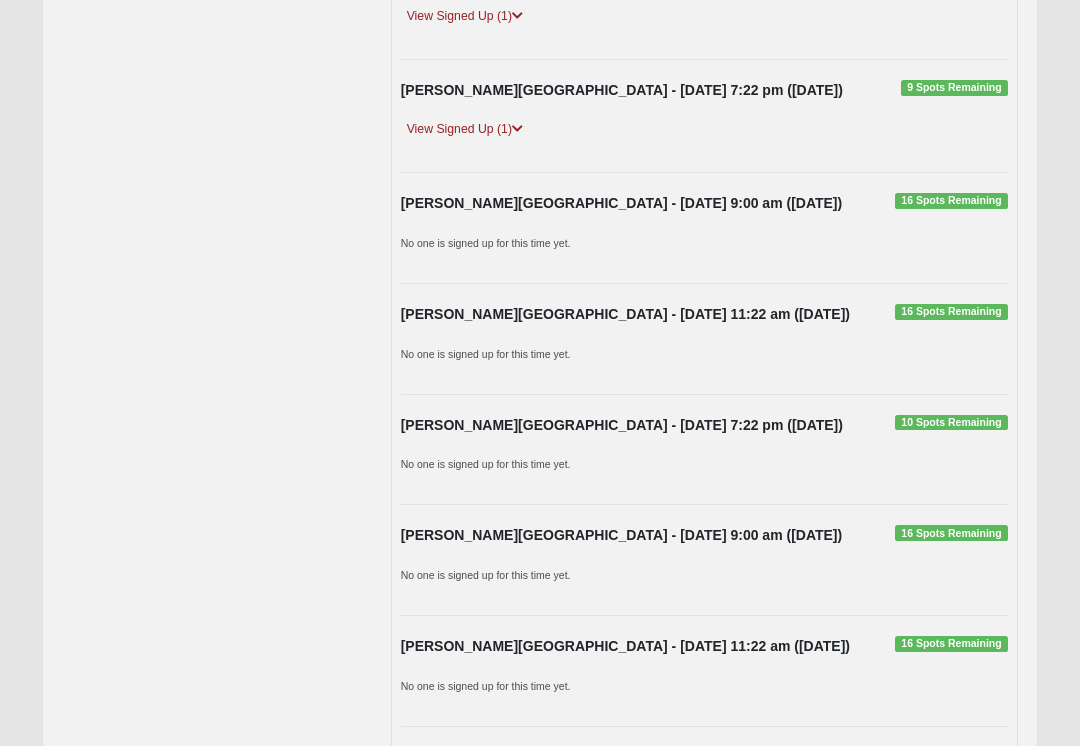 click on "Sign Up" at bounding box center [976, 760] 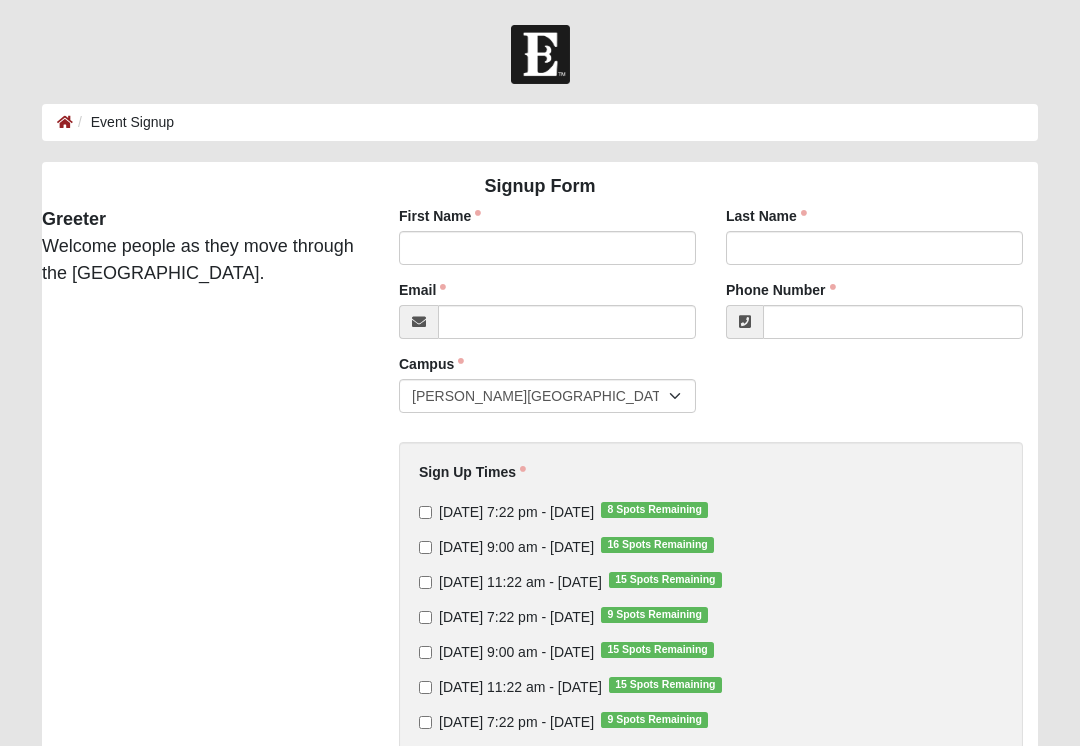 scroll, scrollTop: 0, scrollLeft: 0, axis: both 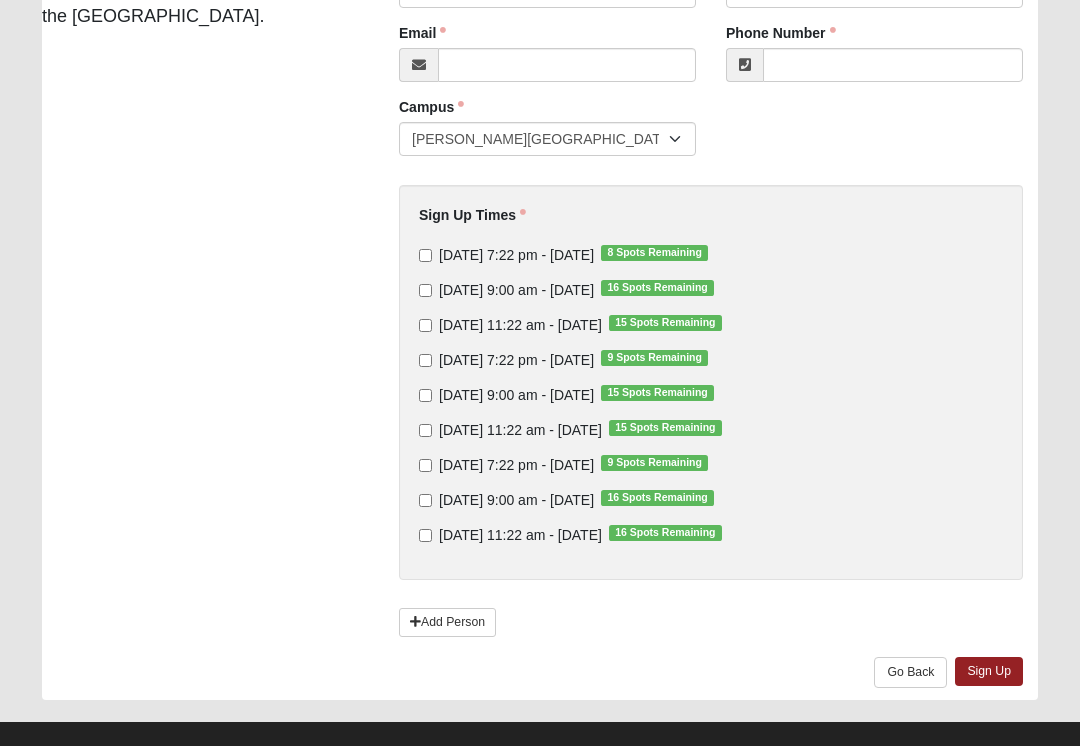 click on "Sunday 9:00 am - Jul 20 2025
15 Spots Remaining" at bounding box center (425, 395) 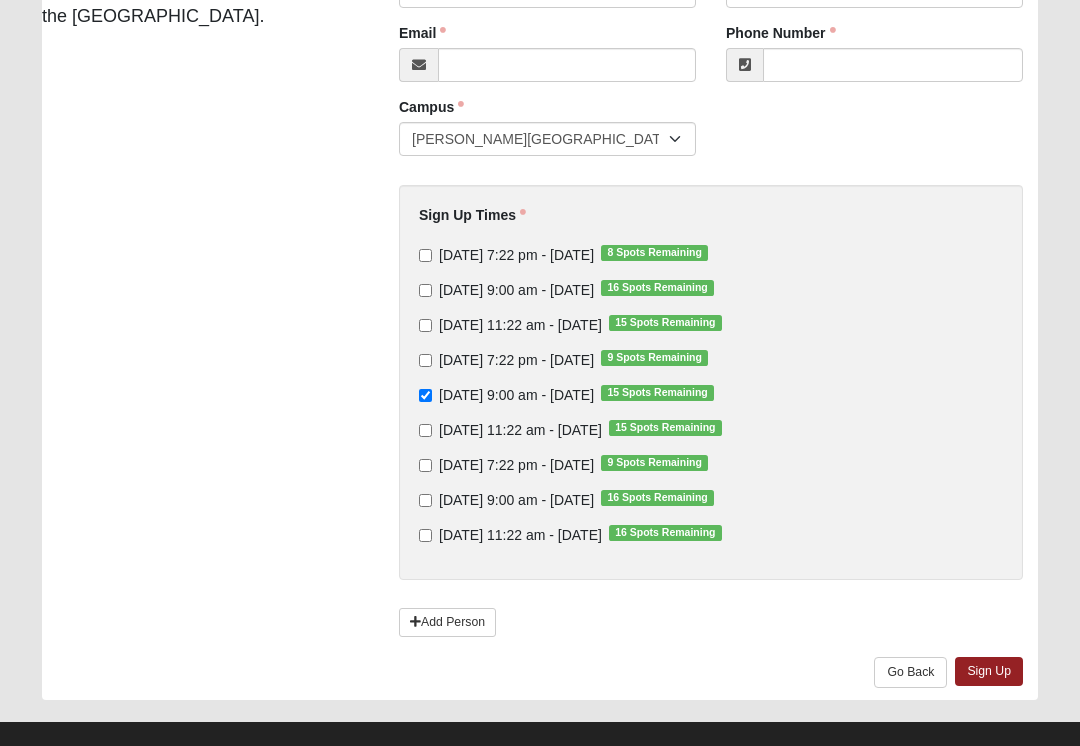 click on "Add Person" at bounding box center [447, 622] 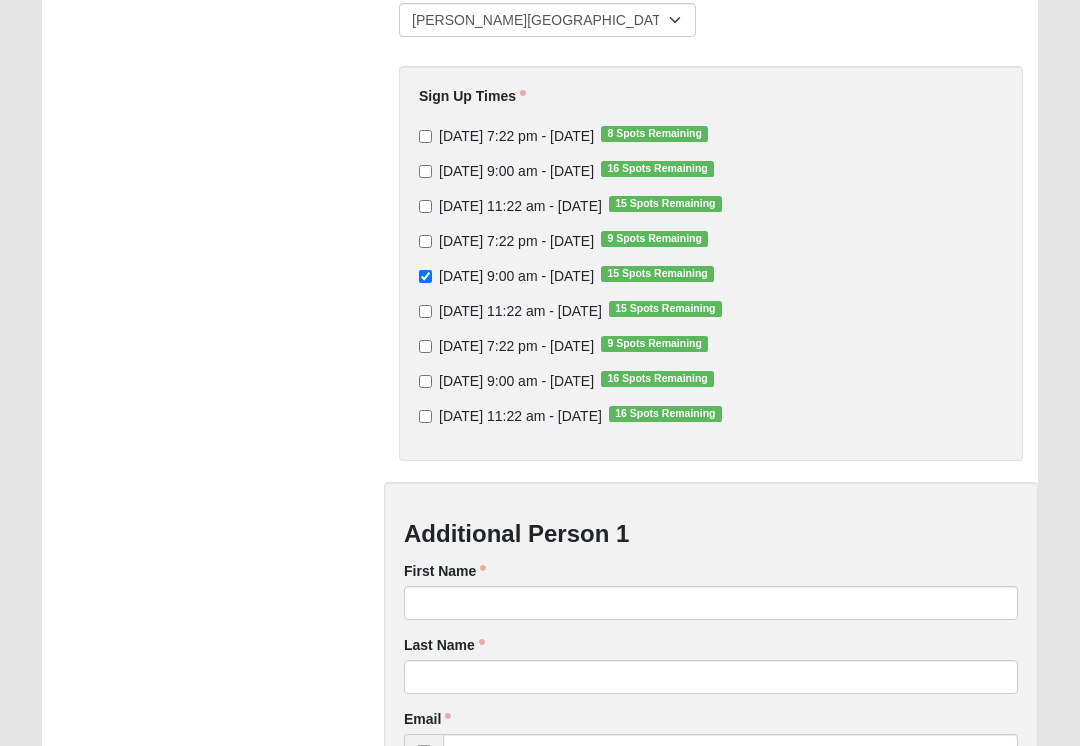 scroll, scrollTop: 371, scrollLeft: 0, axis: vertical 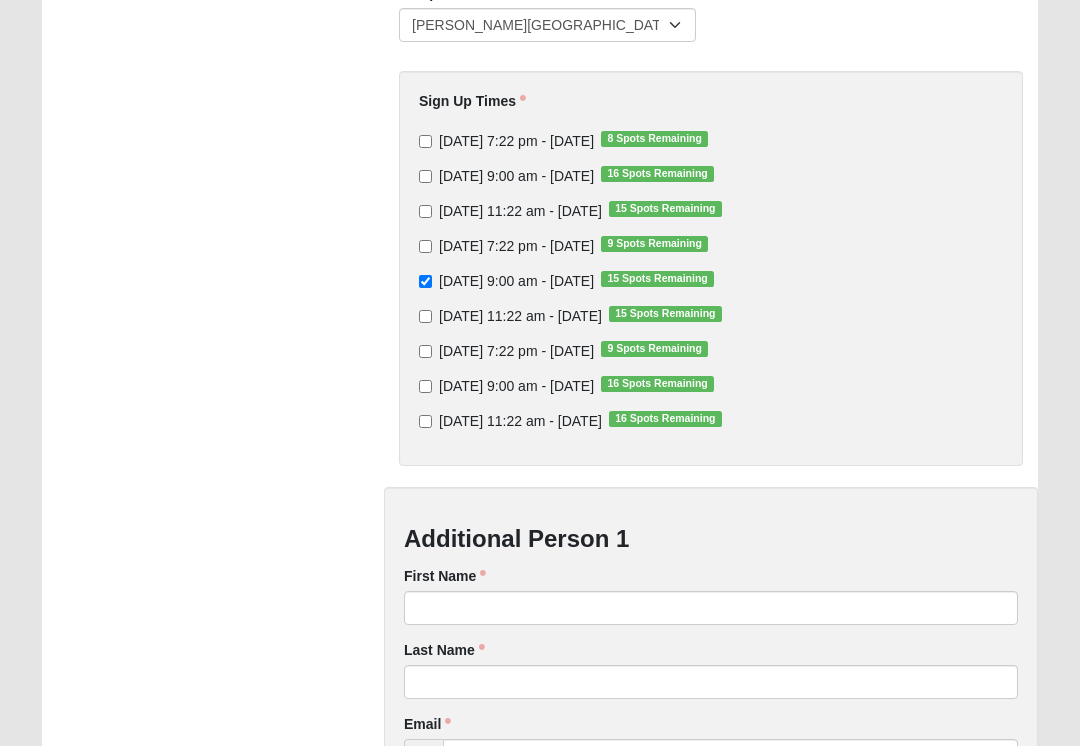 click on "15 Spots Remaining" at bounding box center (657, 279) 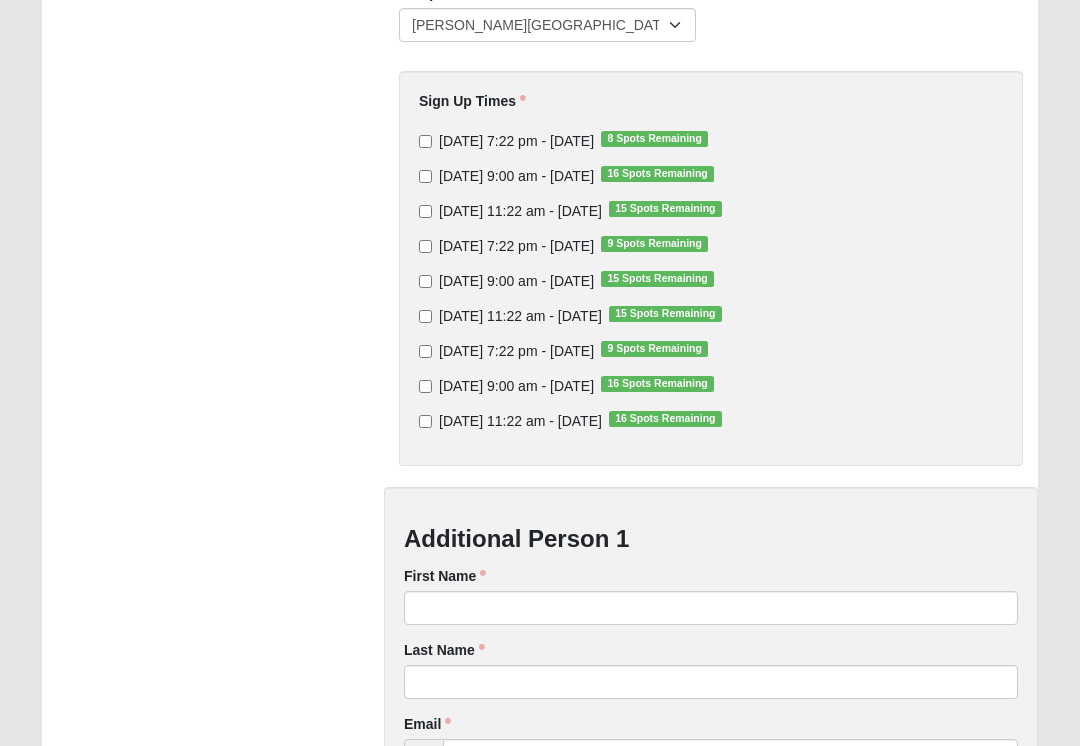 click on "Sunday 9:00 am - Jul 20 2025
15 Spots Remaining" at bounding box center (425, 281) 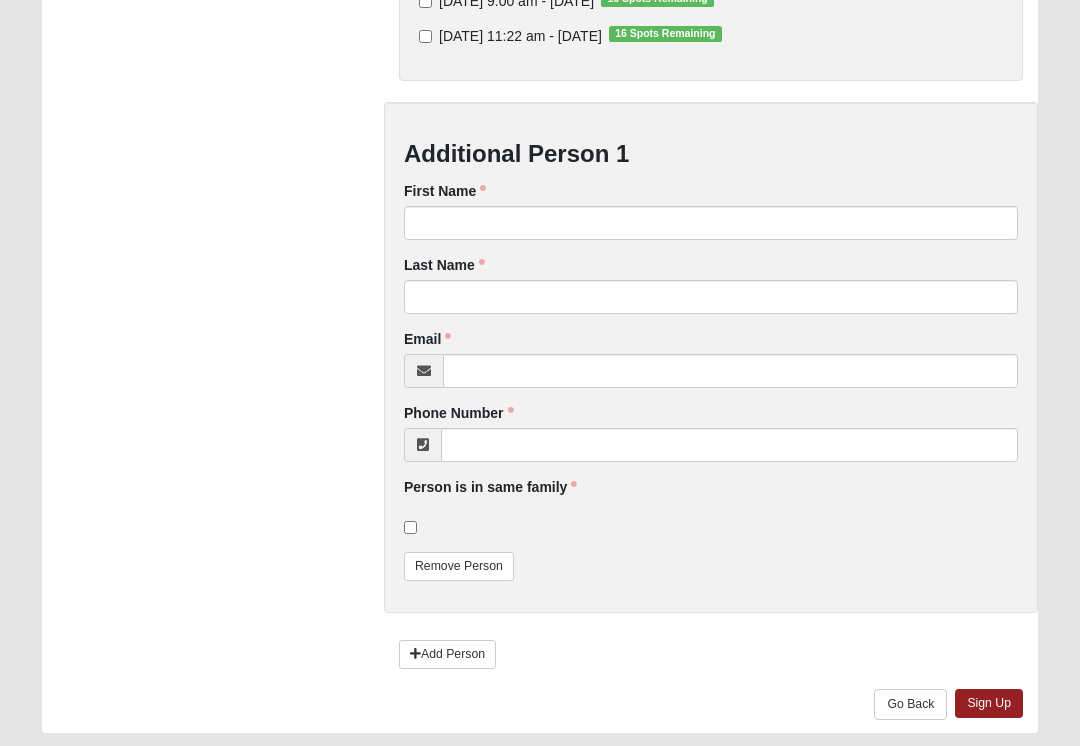 scroll, scrollTop: 787, scrollLeft: 0, axis: vertical 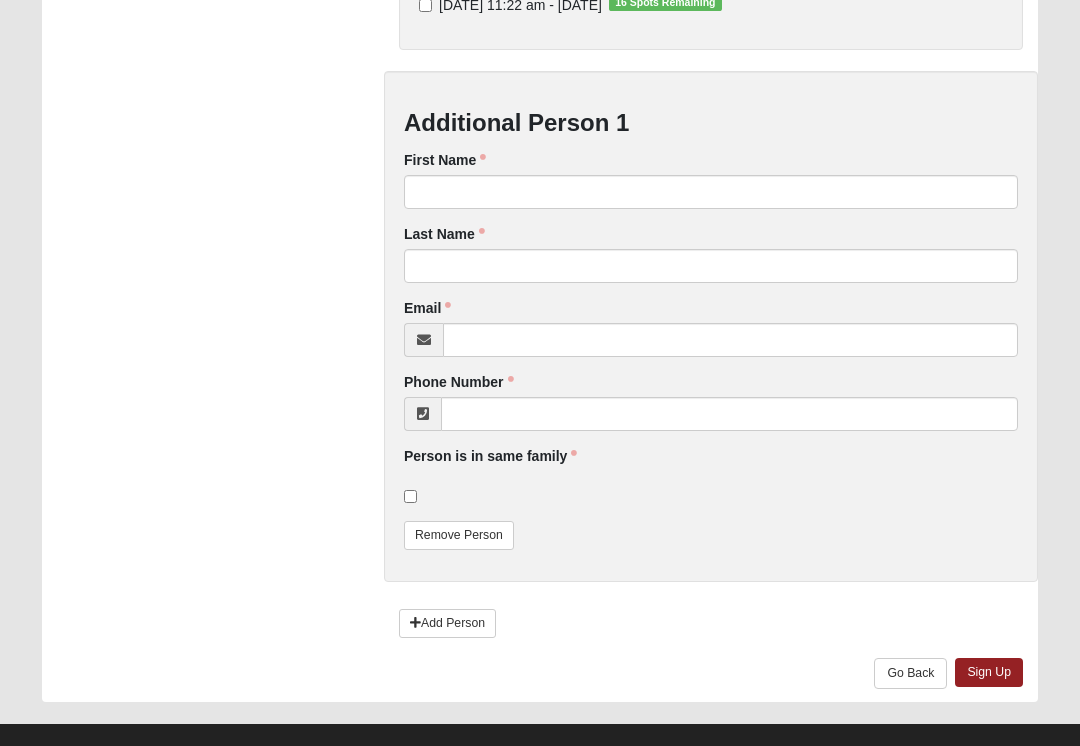 click on "Sign Up" at bounding box center (989, 672) 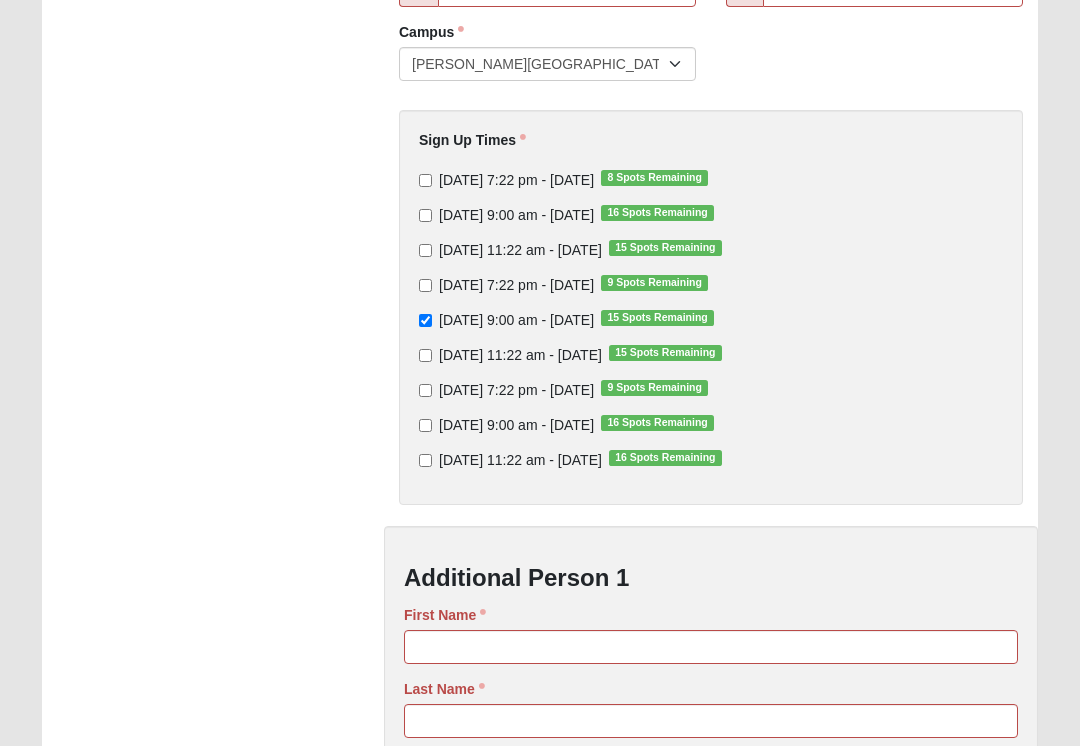 scroll, scrollTop: 331, scrollLeft: 0, axis: vertical 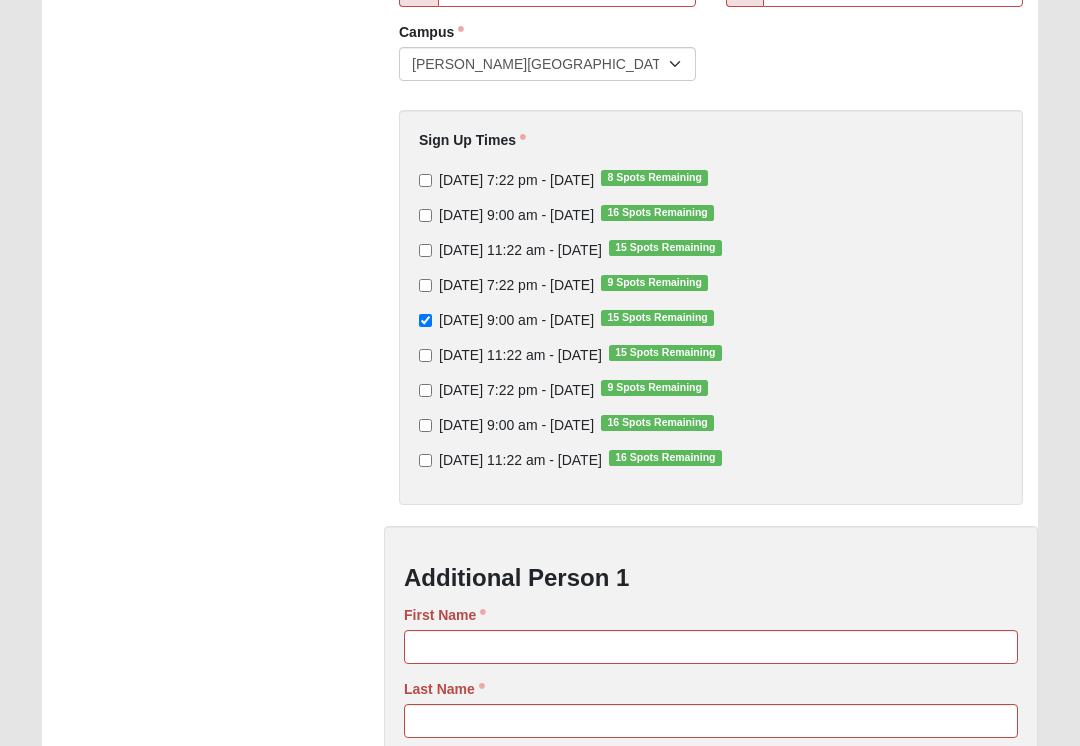 click on "15 Spots Remaining" at bounding box center (657, 319) 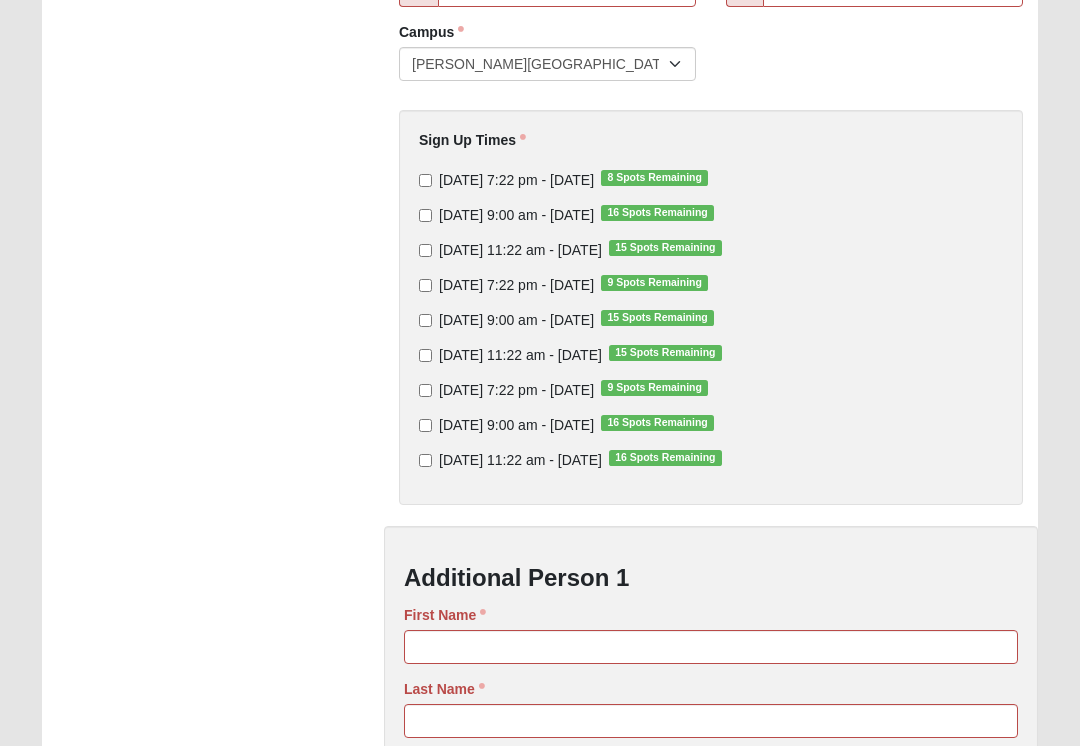 click on "Sunday 9:00 am - Jul 20 2025
15 Spots Remaining" at bounding box center (425, 321) 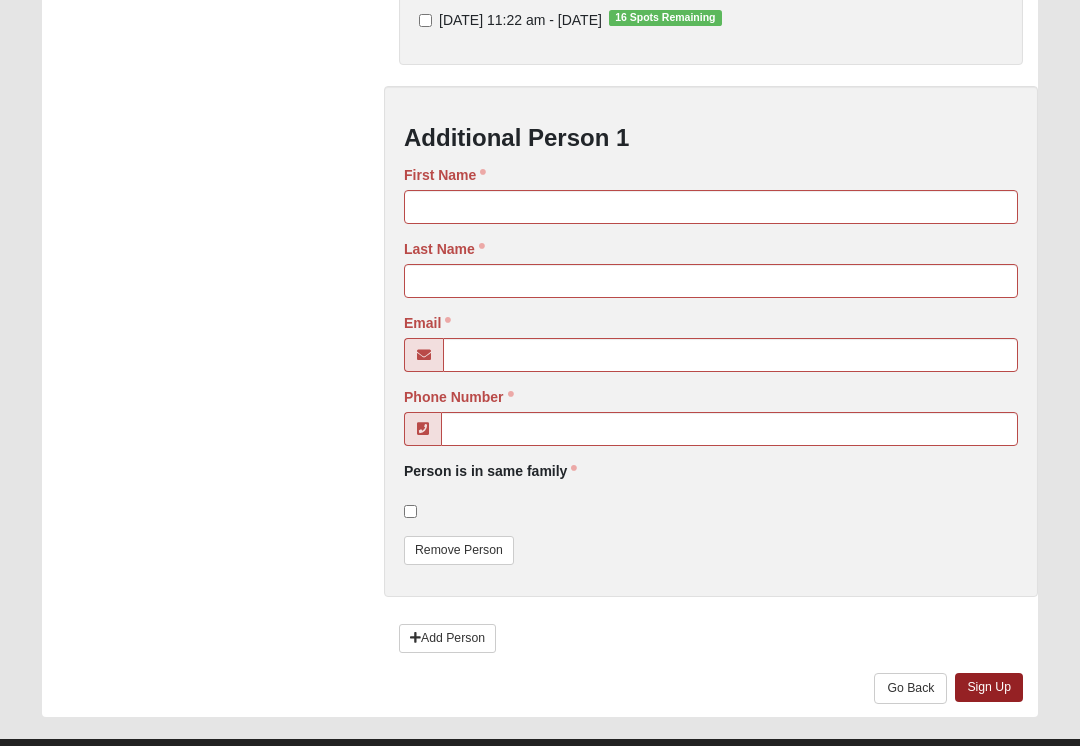 scroll, scrollTop: 772, scrollLeft: 0, axis: vertical 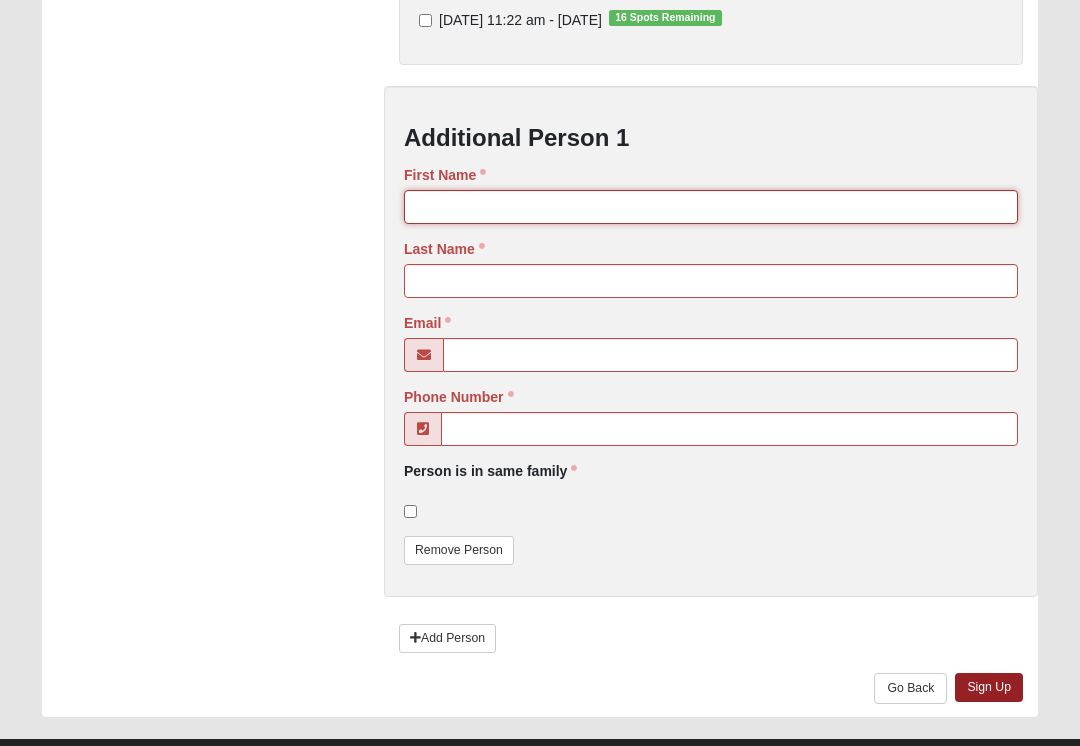 click on "First Name" at bounding box center (711, 207) 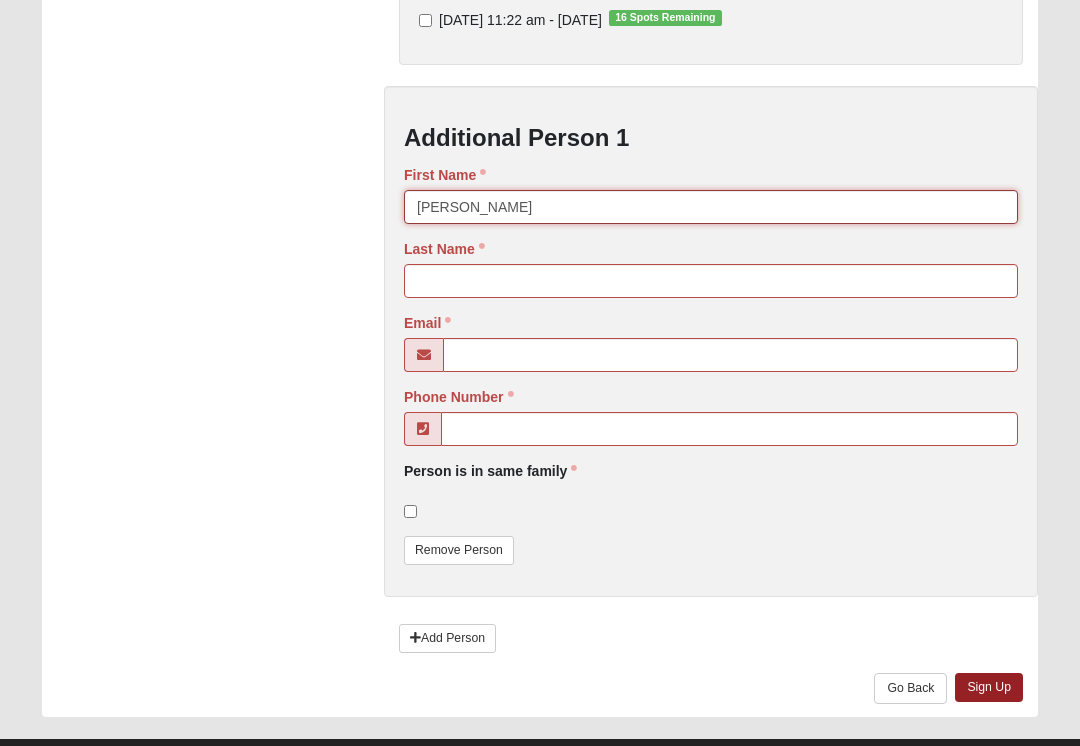 type on "Greg" 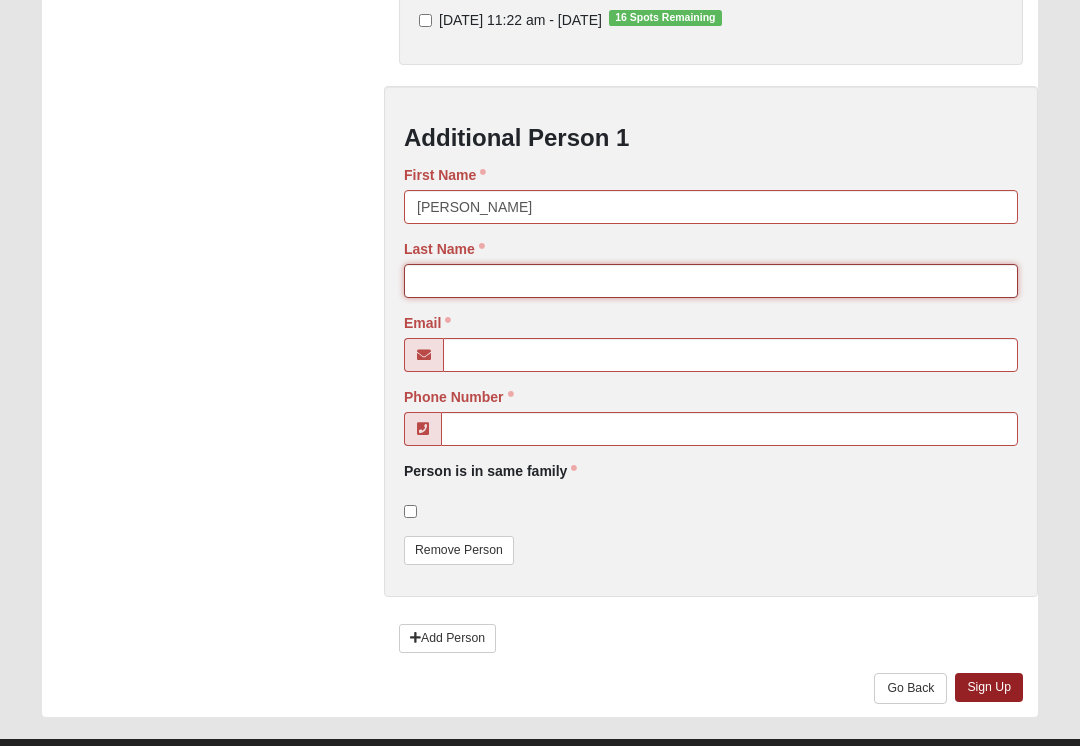 click on "Last Name" at bounding box center [711, 281] 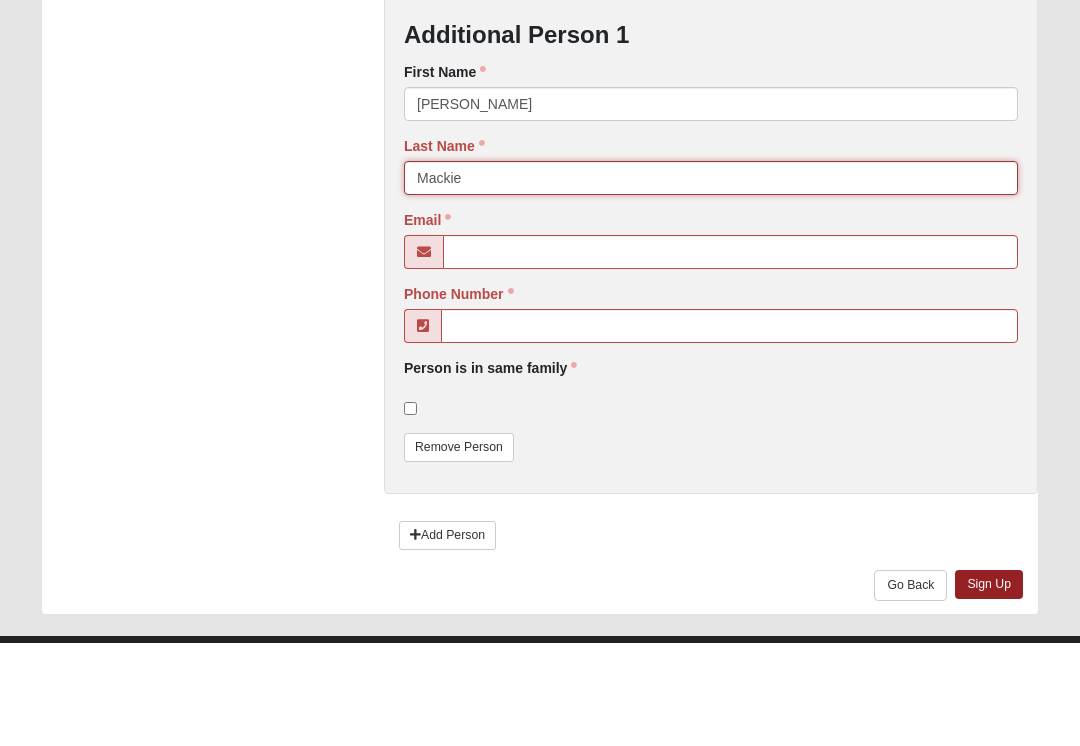 type on "Mackie" 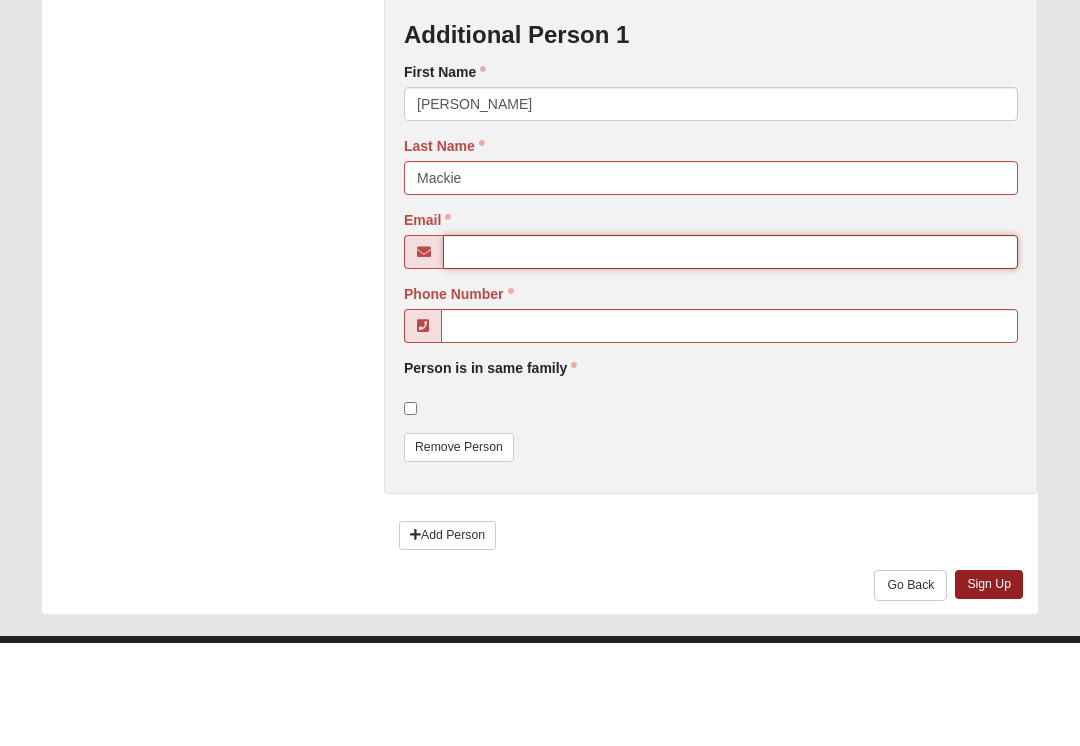click on "Email" at bounding box center (730, 355) 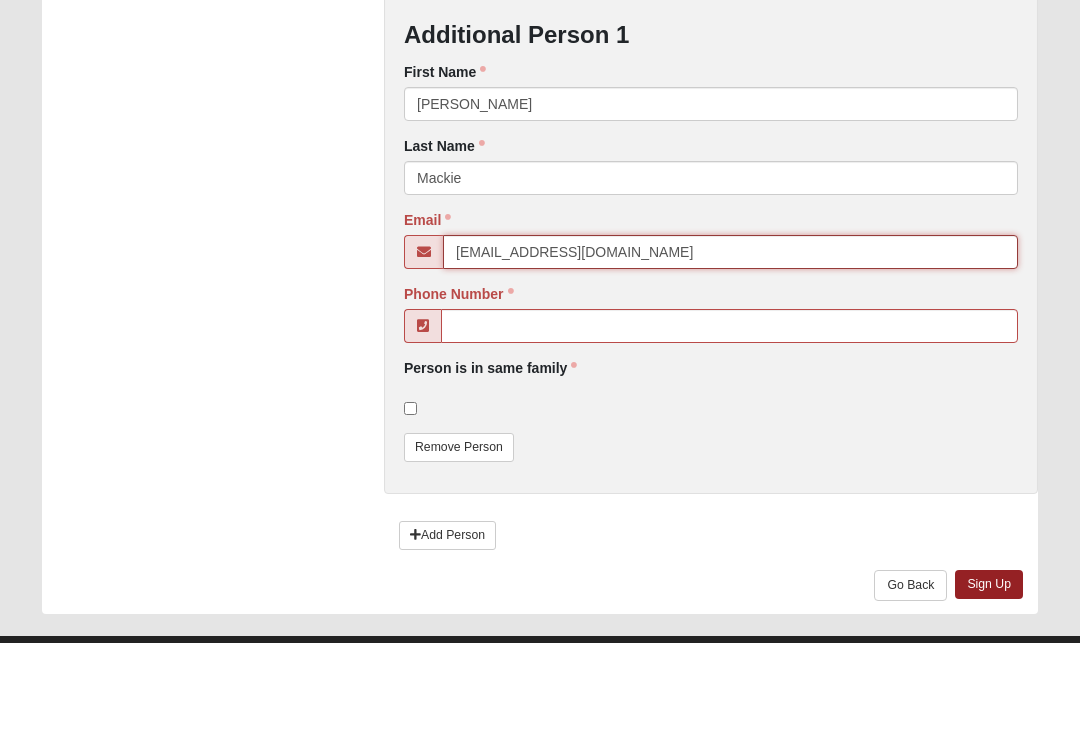 type on "mac33953@yahoo.com" 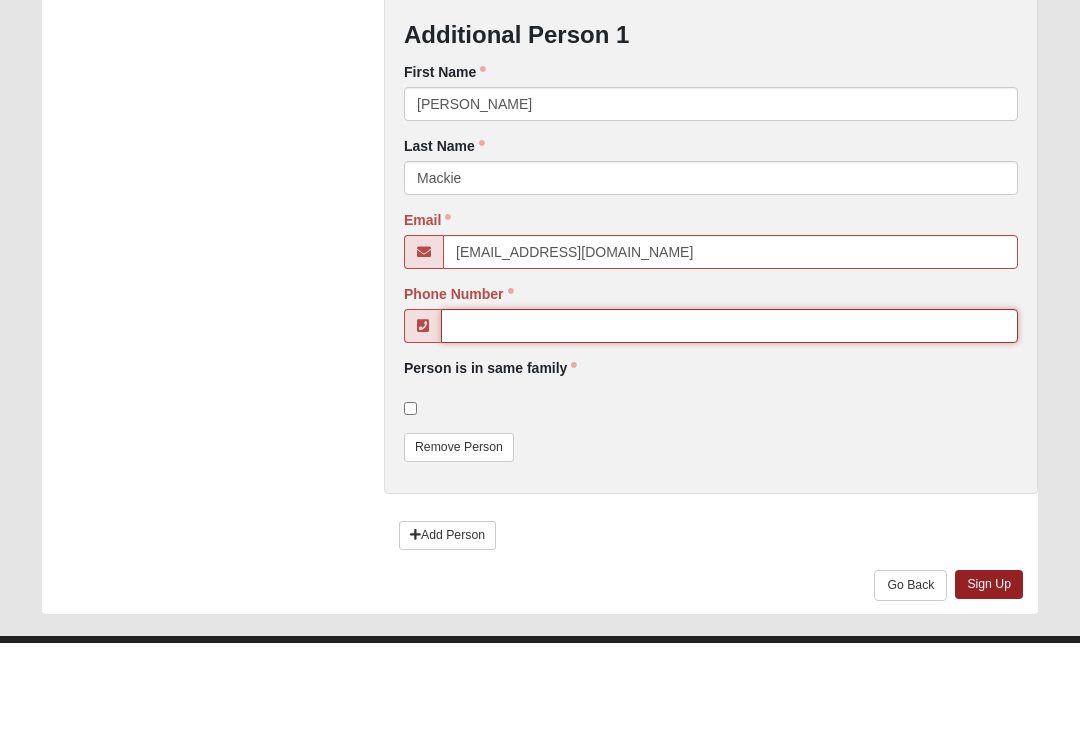 click on "Phone Number" at bounding box center [729, 429] 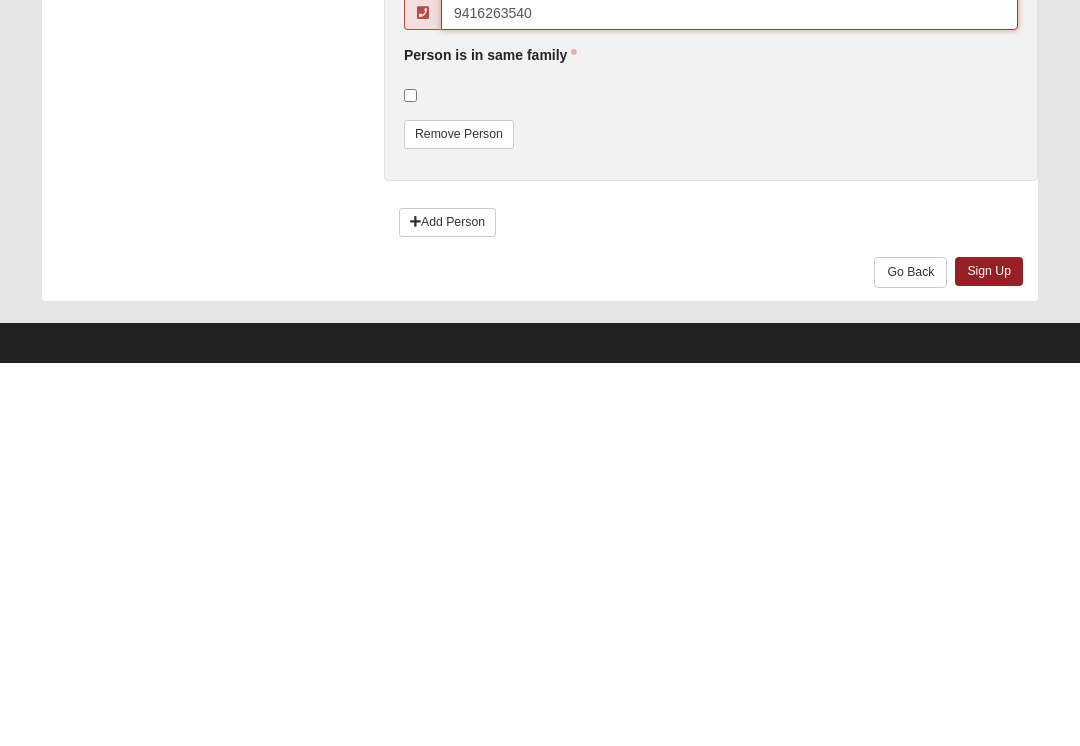 scroll, scrollTop: 812, scrollLeft: 0, axis: vertical 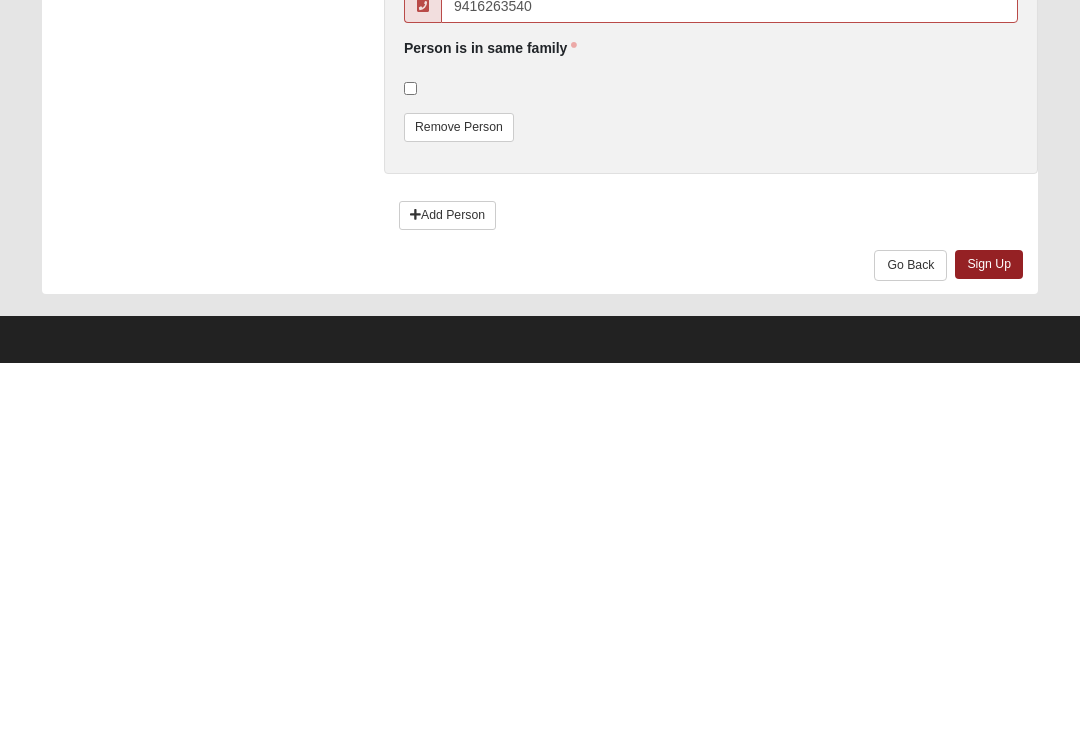 click on "Sign Up" at bounding box center [989, 647] 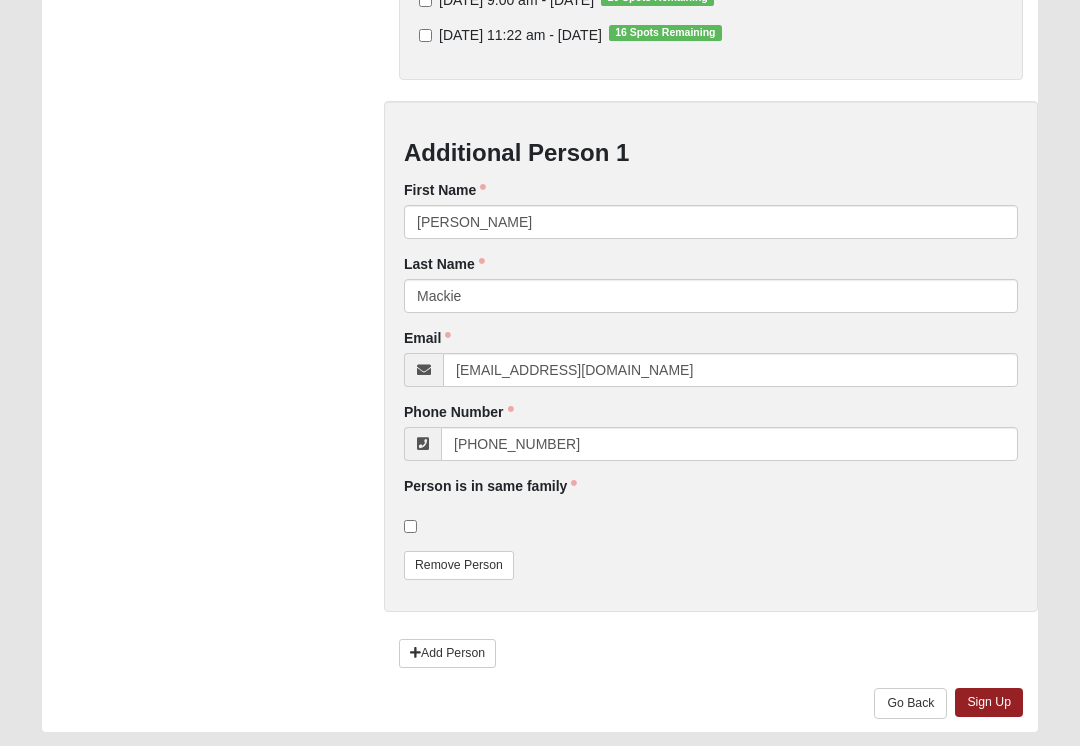 scroll, scrollTop: 787, scrollLeft: 0, axis: vertical 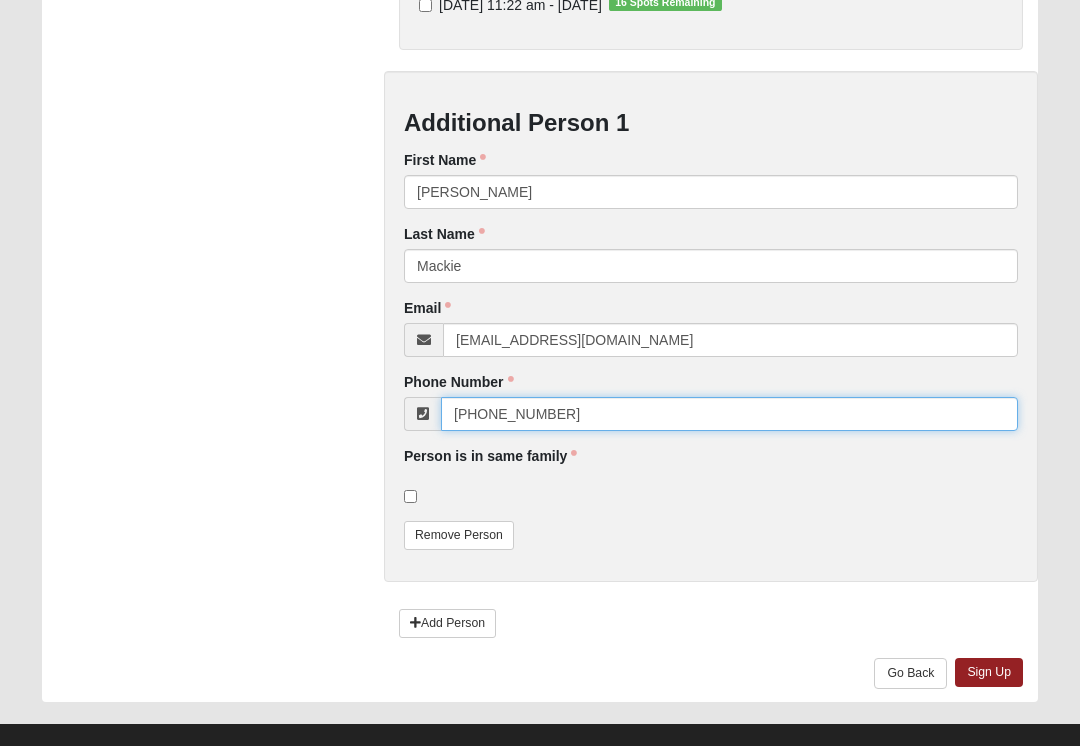 click on "(941) 626-3540" at bounding box center (729, 414) 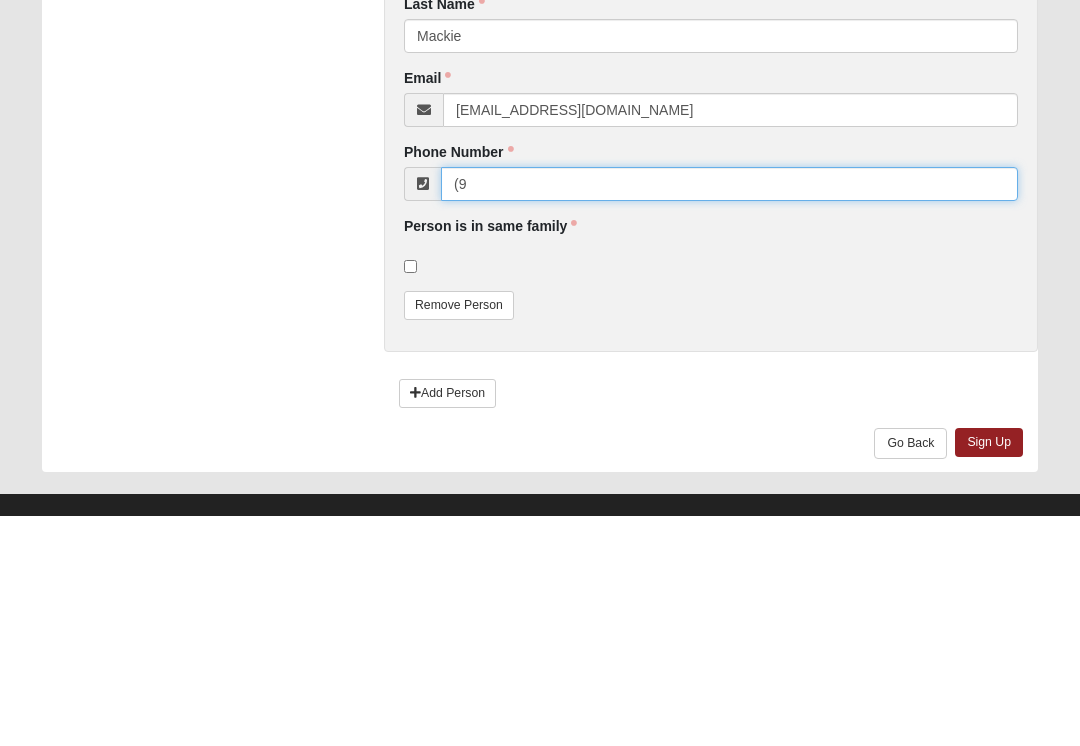 type on "(" 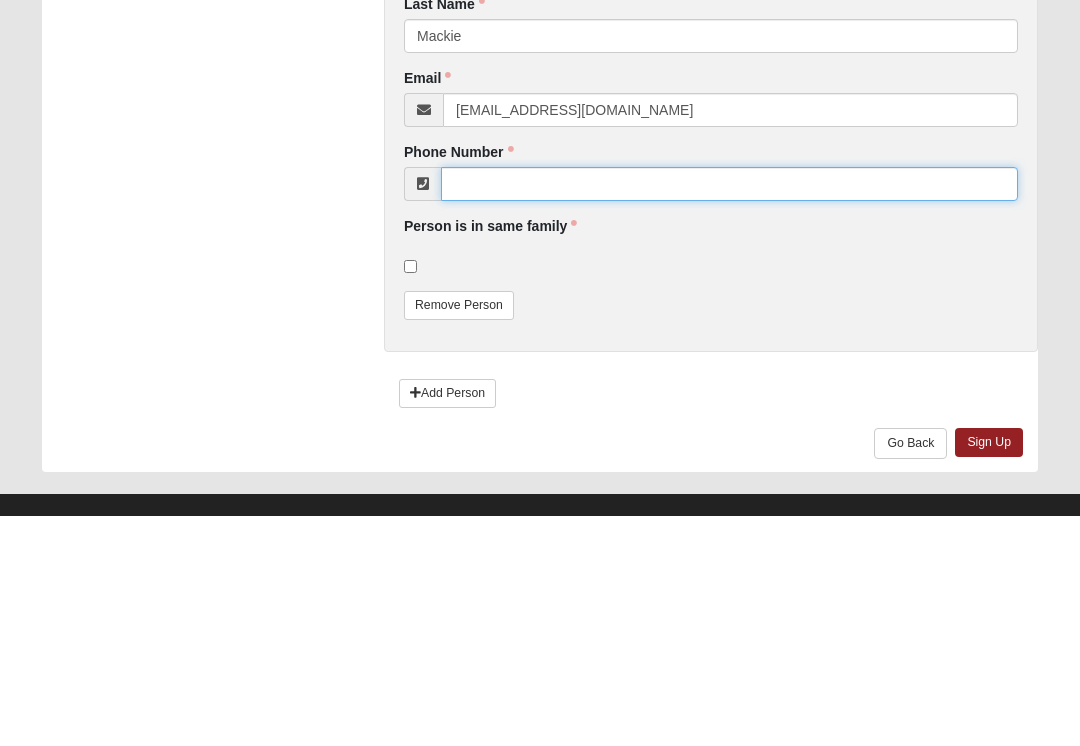 type 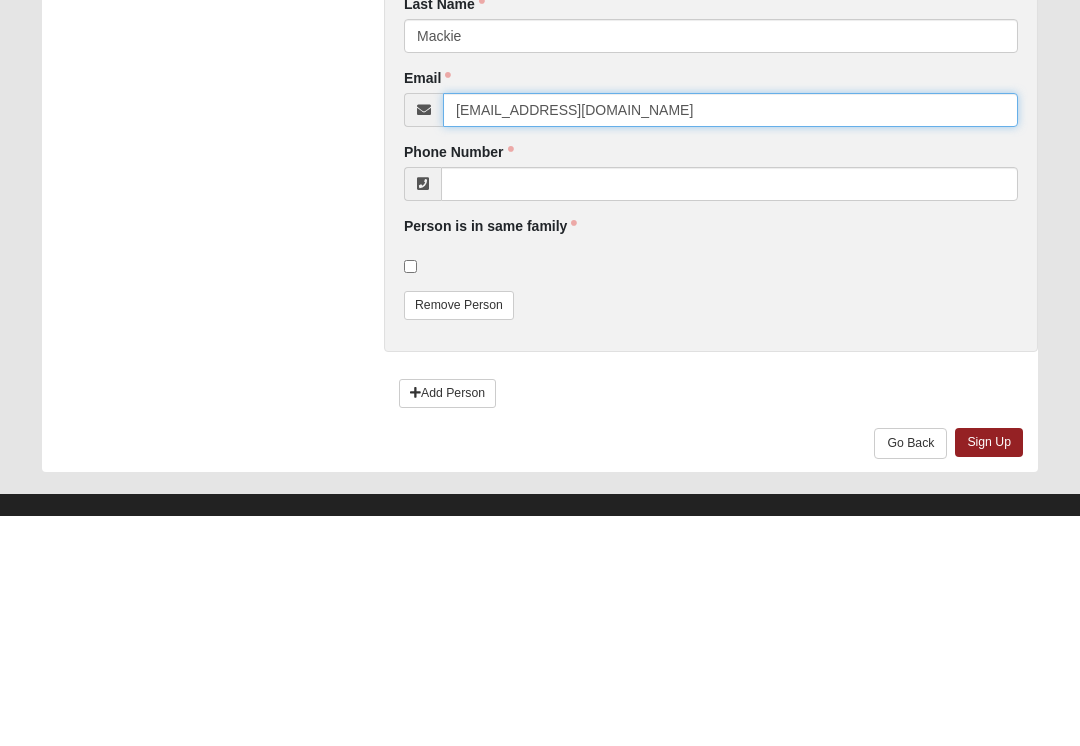 click on "mac33953@yahoo.com" at bounding box center [730, 340] 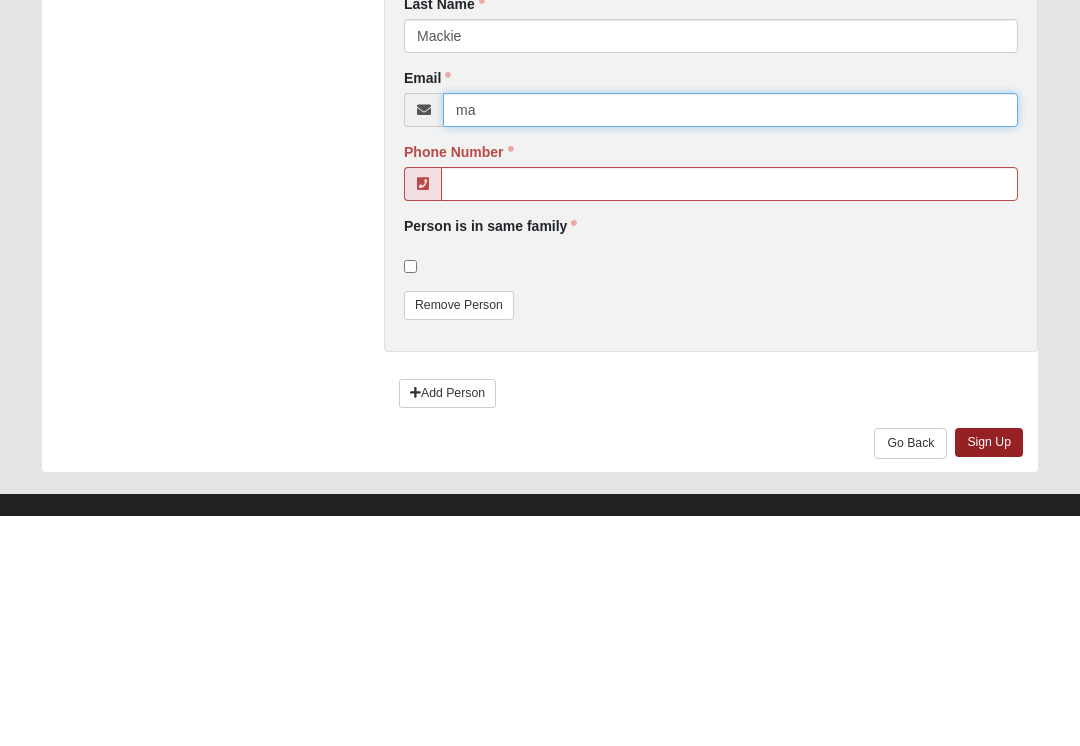 type on "m" 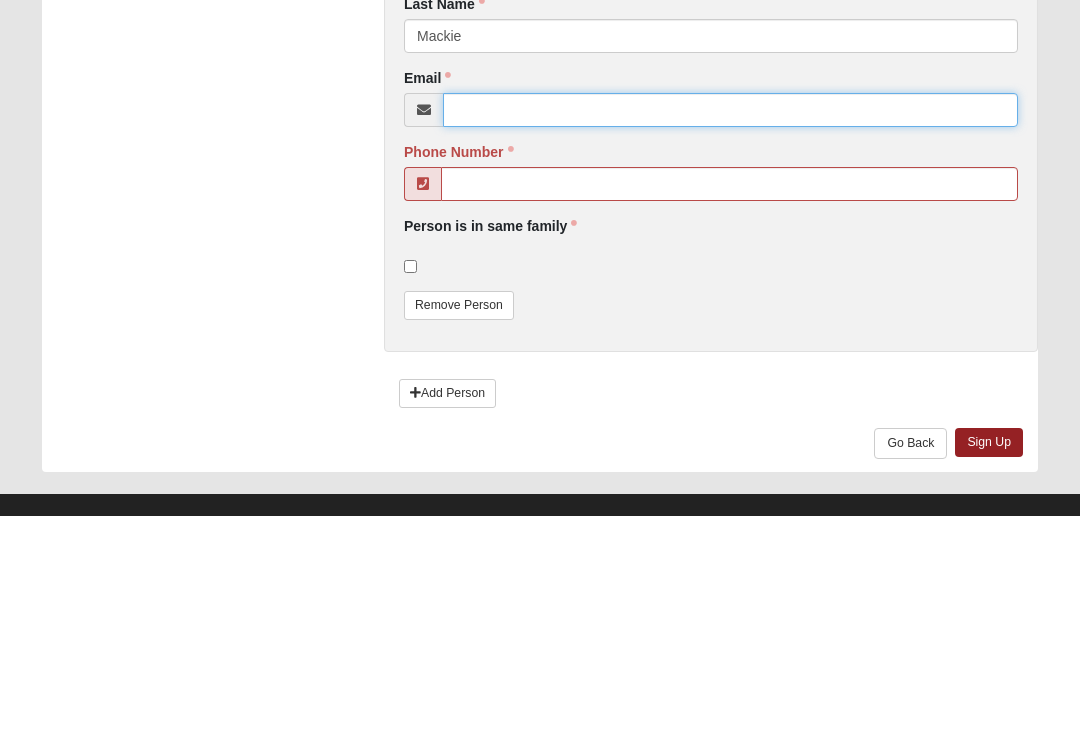 type 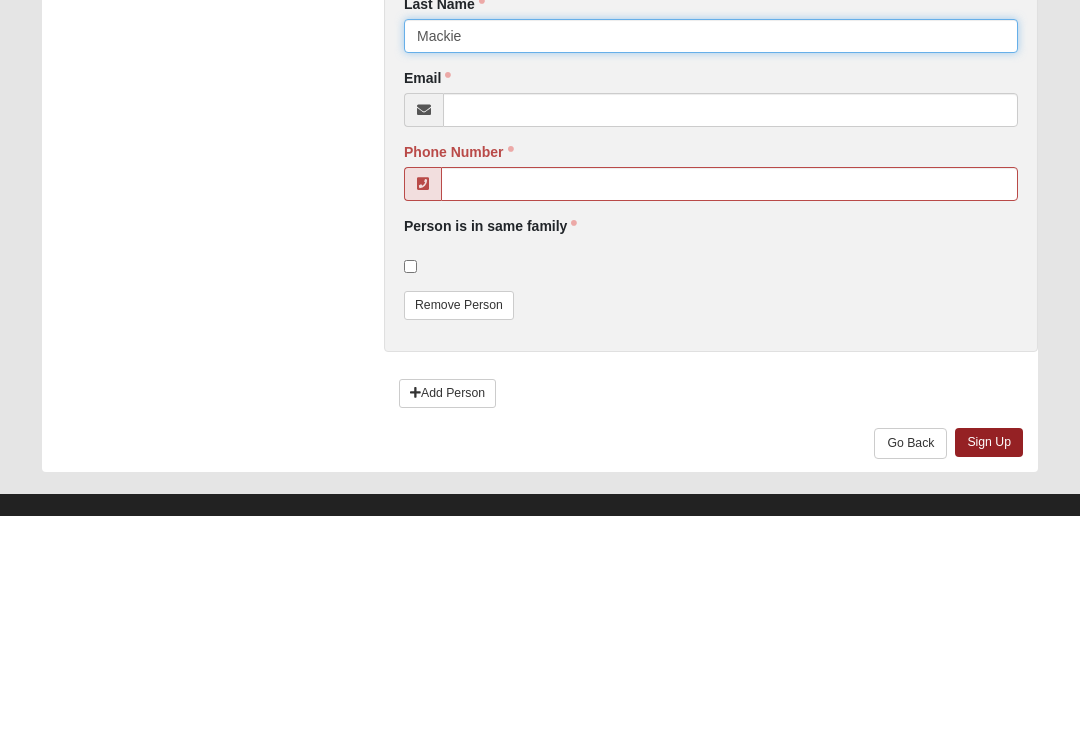 click on "Mackie" at bounding box center [711, 266] 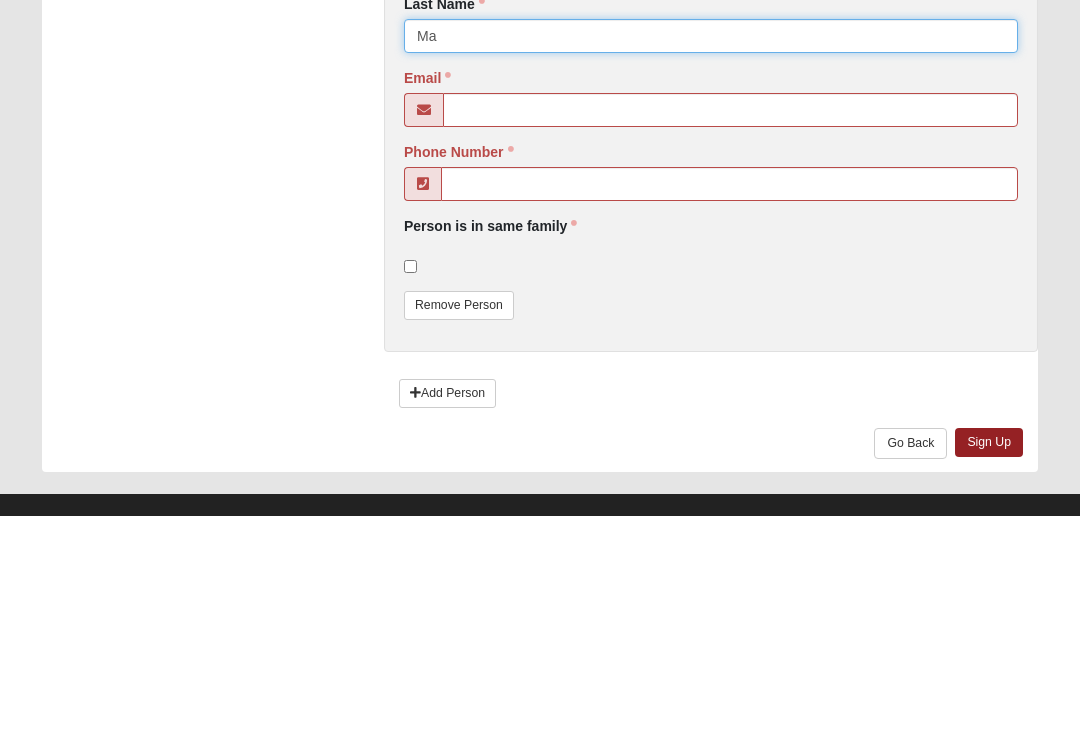 type on "M" 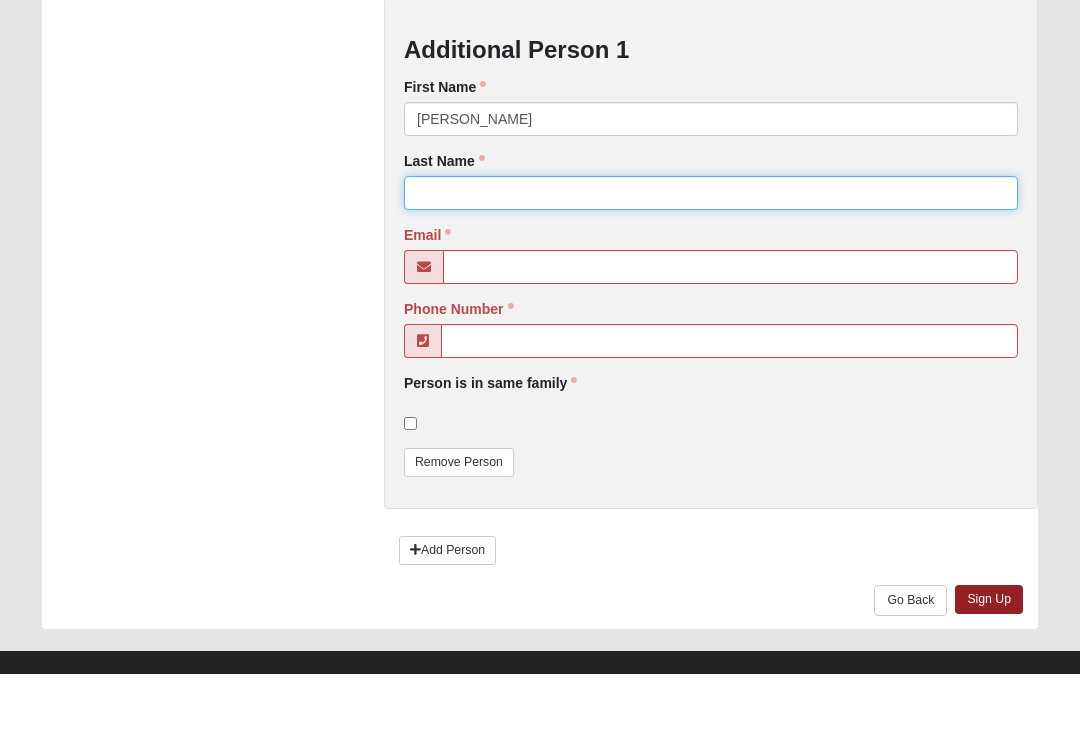type 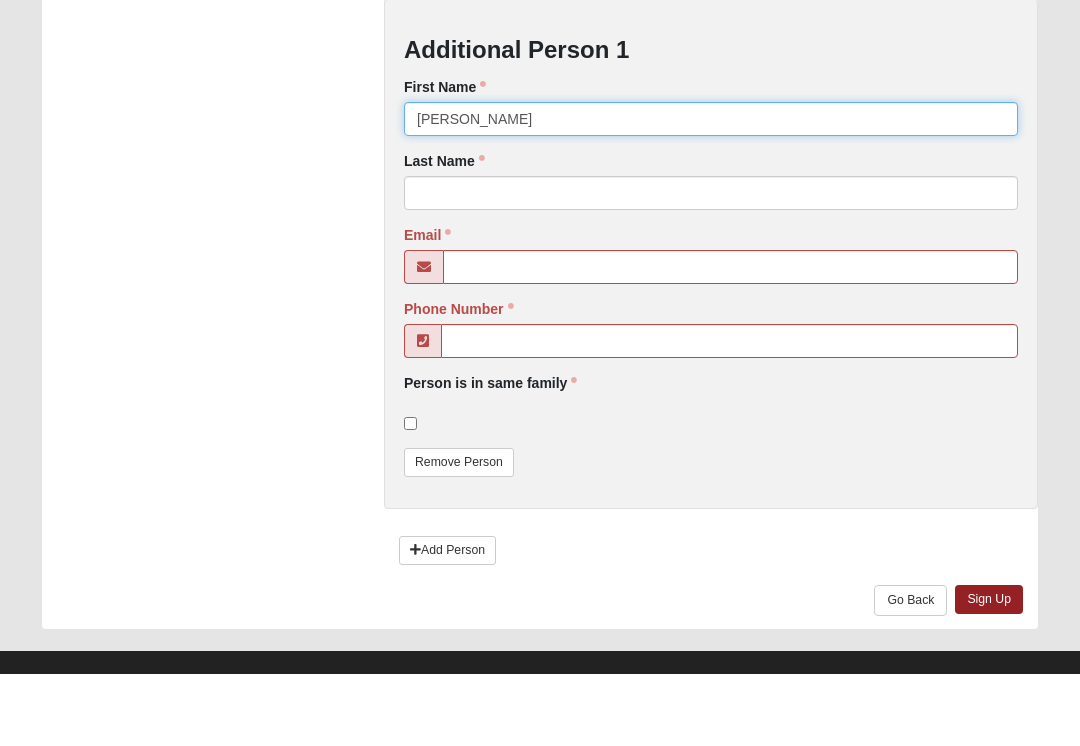 click on "Greg" at bounding box center [711, 192] 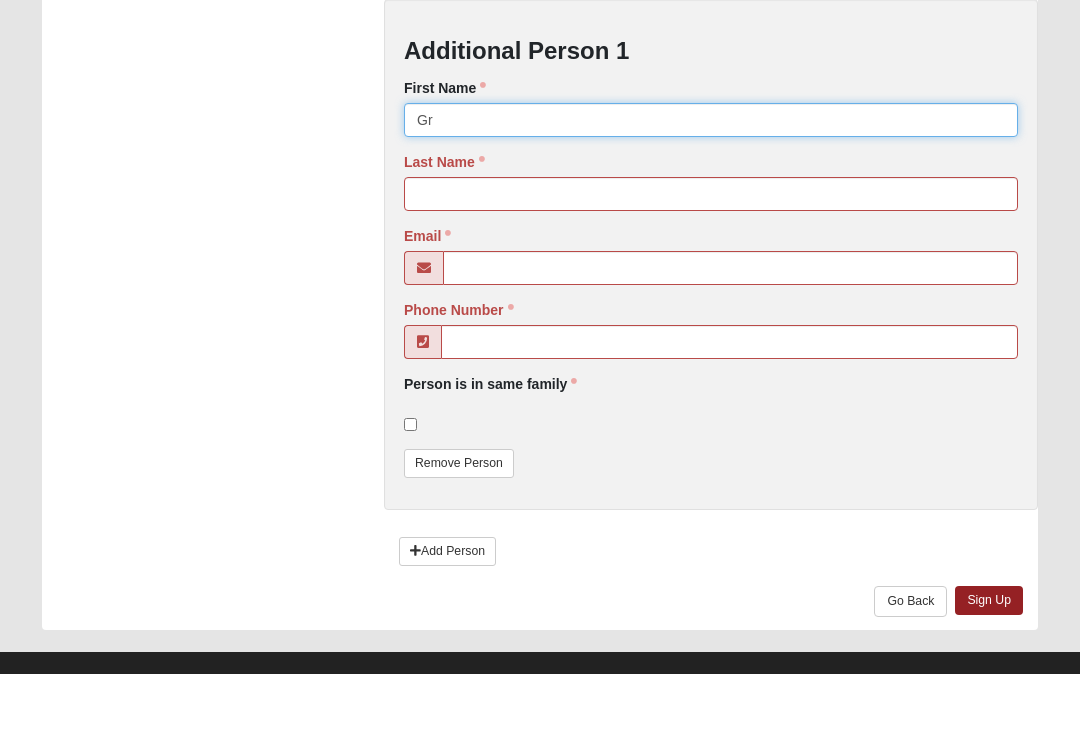 type on "G" 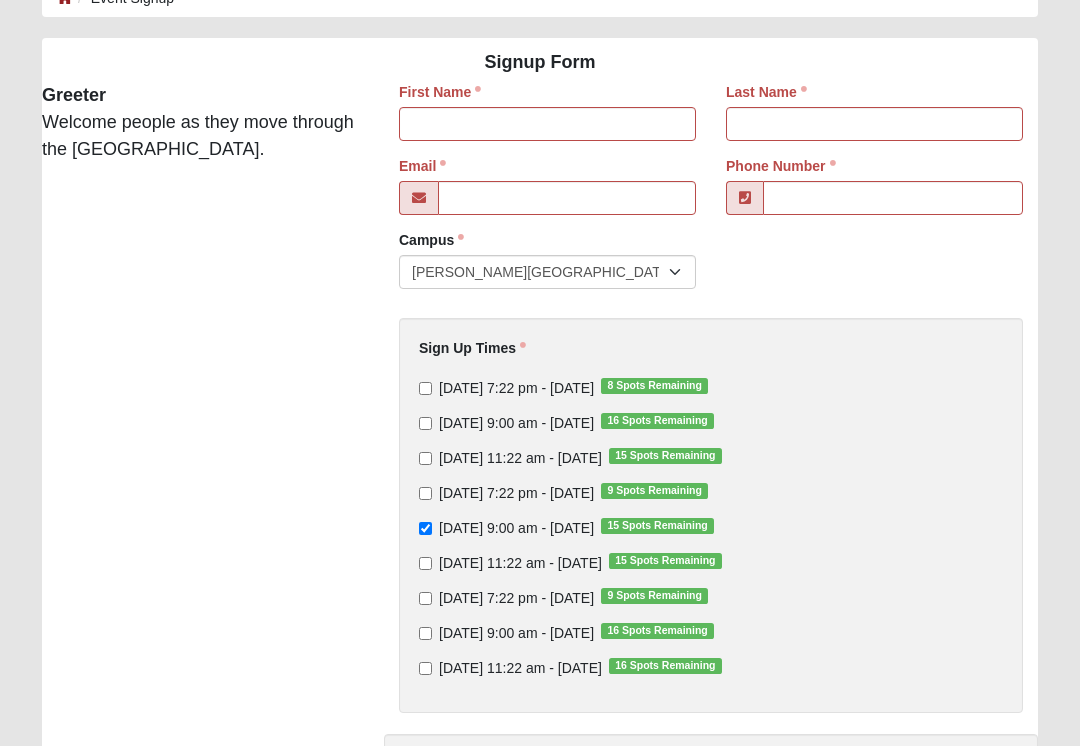 scroll, scrollTop: 116, scrollLeft: 0, axis: vertical 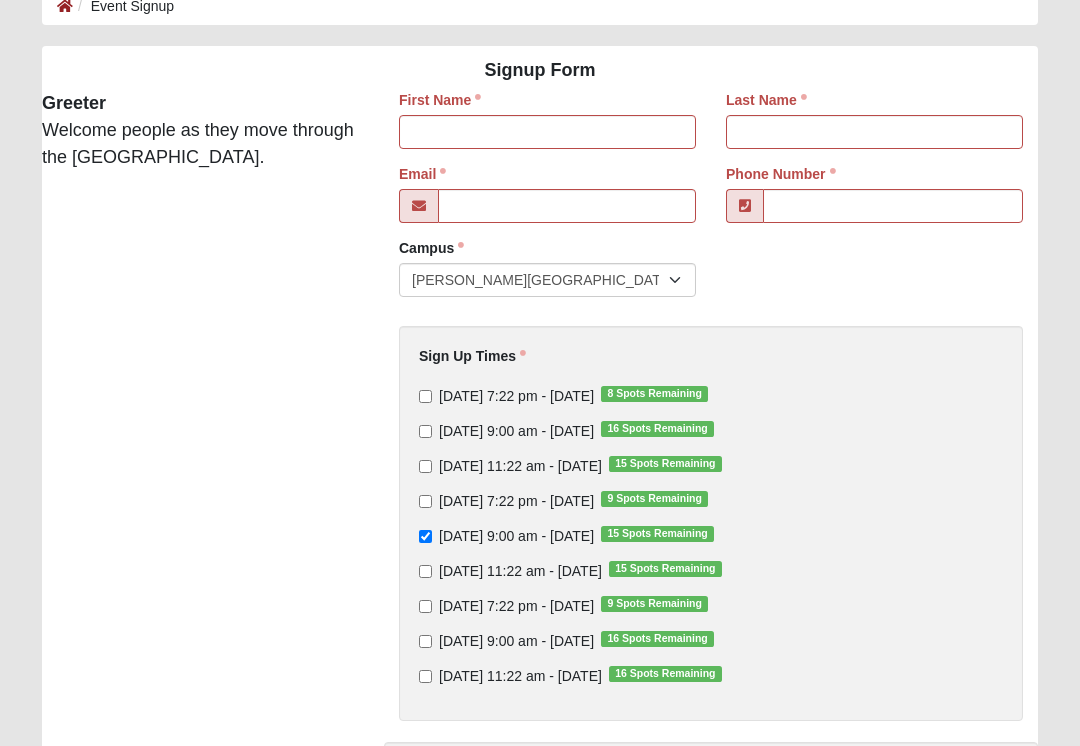 type 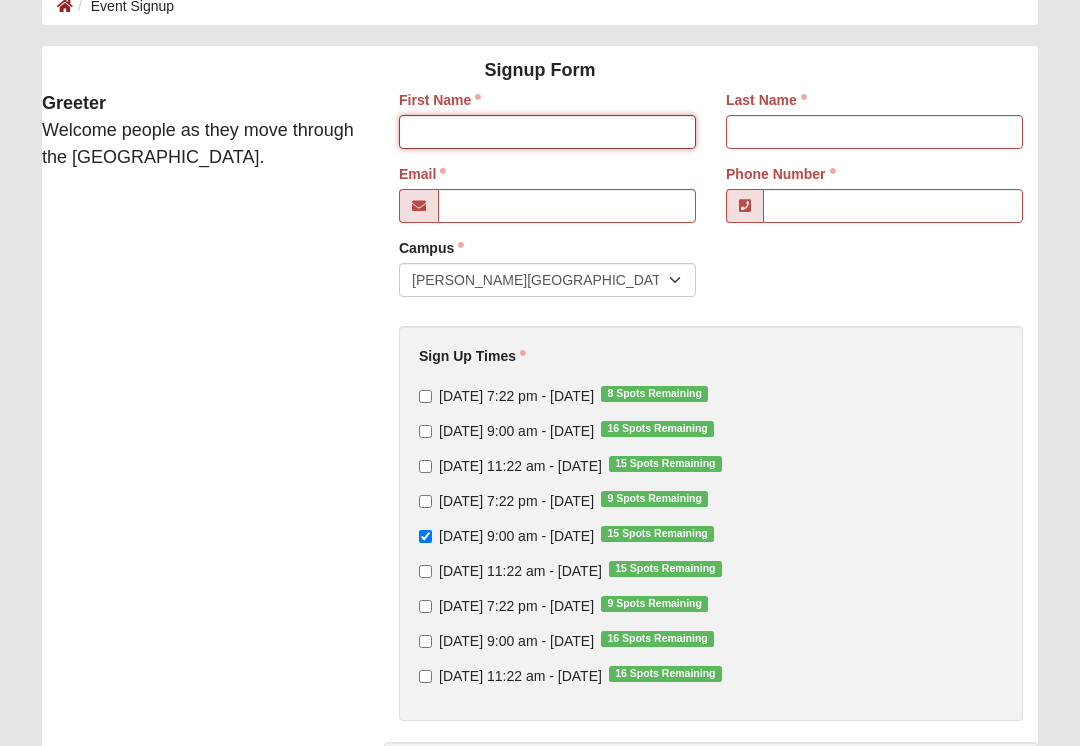 click on "First Name" at bounding box center [547, 132] 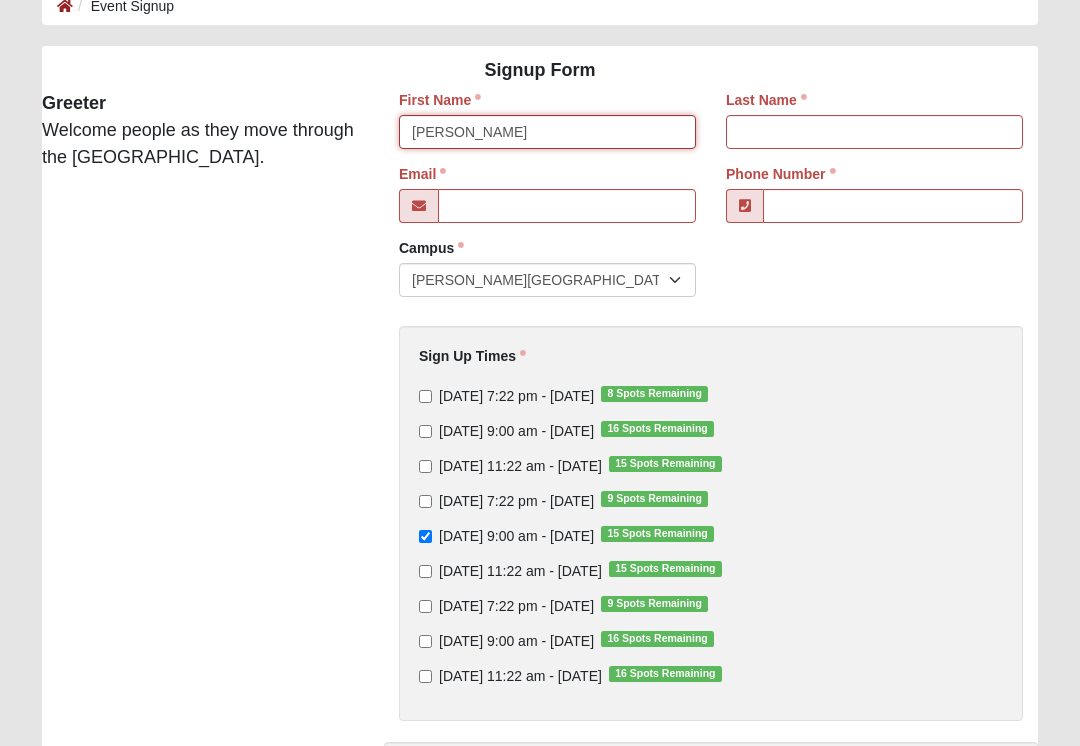 type on "Greg" 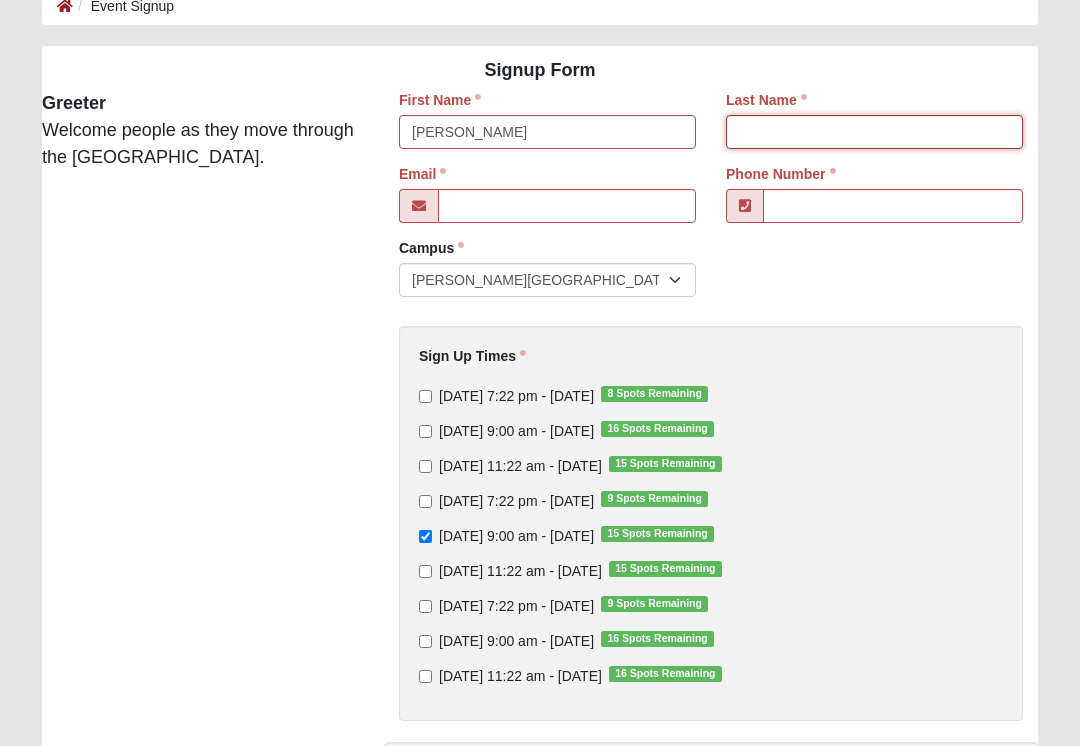 click on "Last Name" at bounding box center [874, 132] 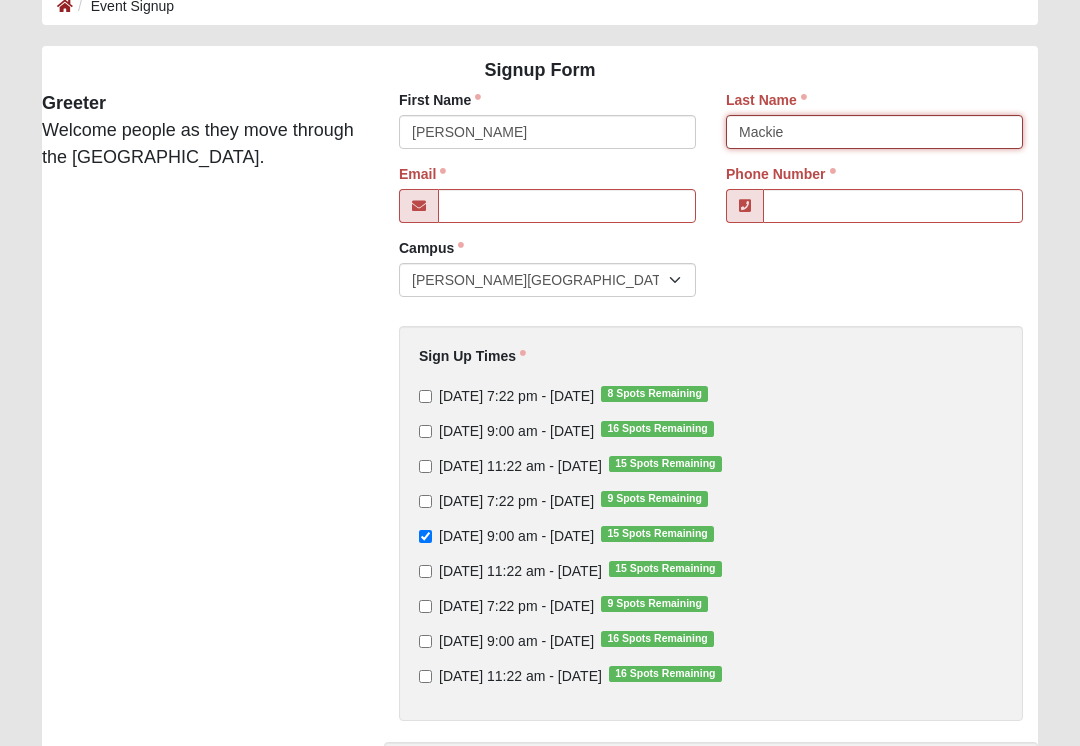 type on "Mackie" 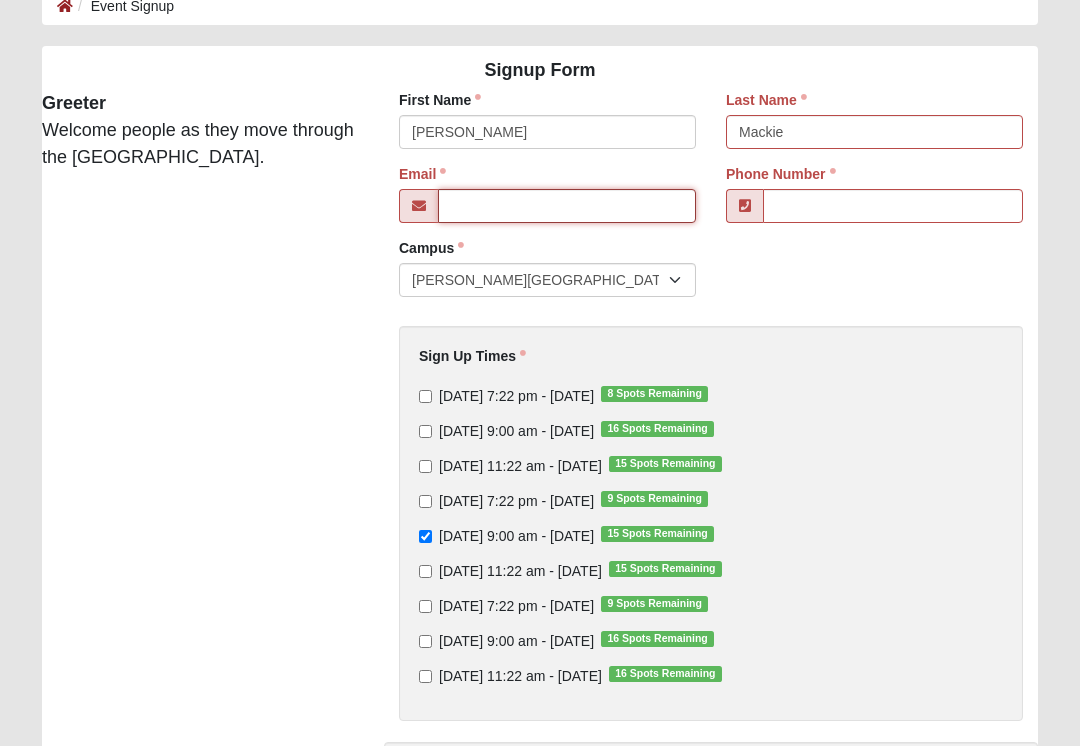 click on "Email" at bounding box center (567, 206) 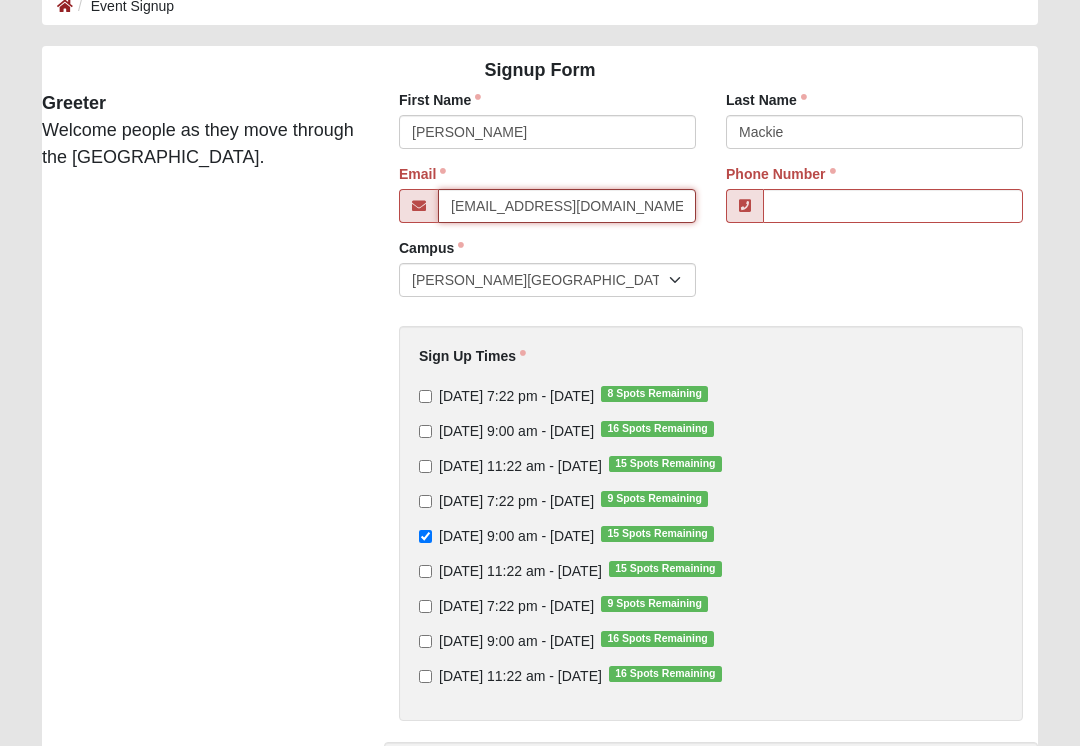 type on "mac33953@yahoo.com" 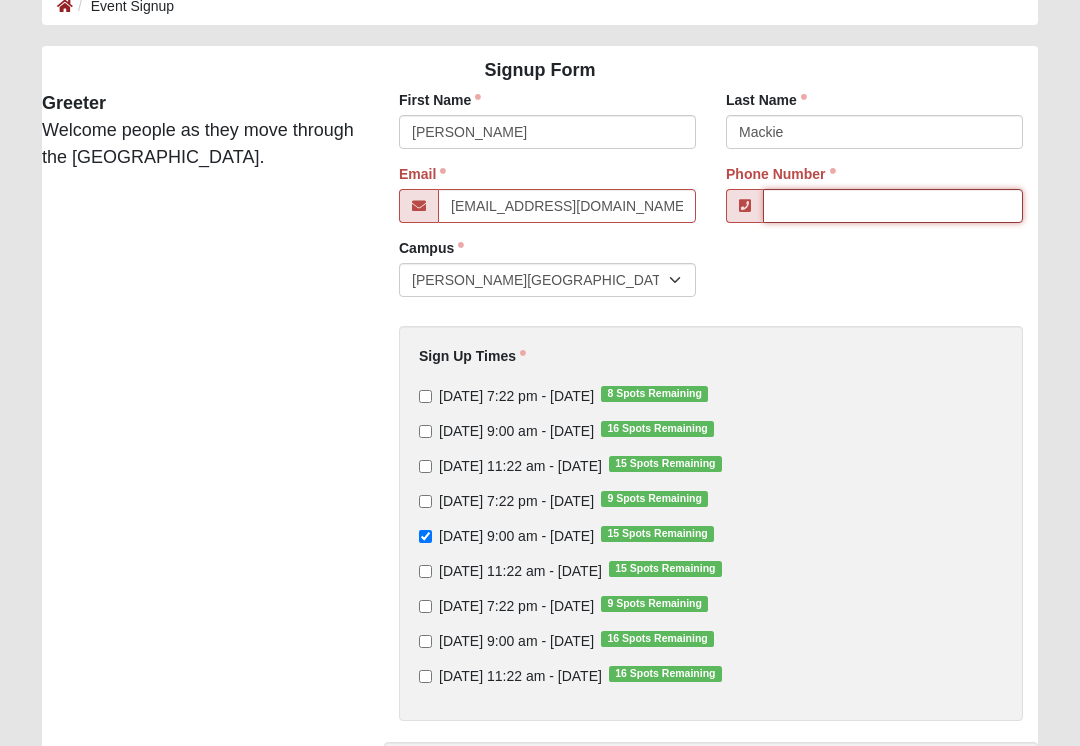 click on "Phone Number" at bounding box center (893, 206) 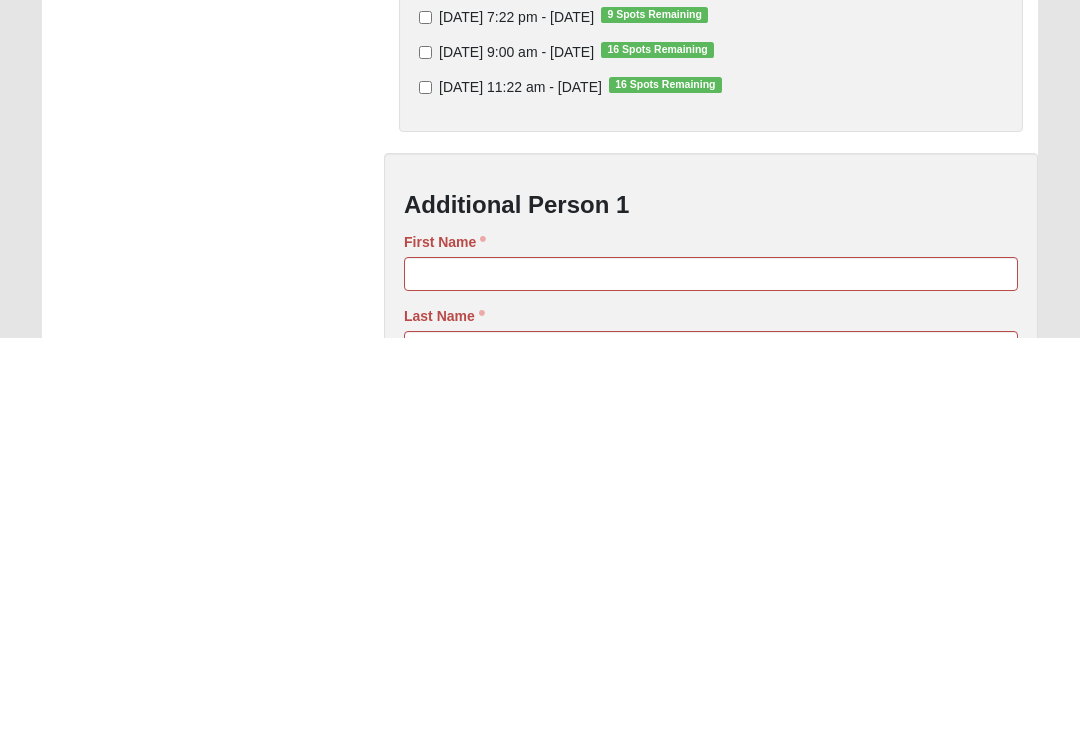 scroll, scrollTop: 309, scrollLeft: 0, axis: vertical 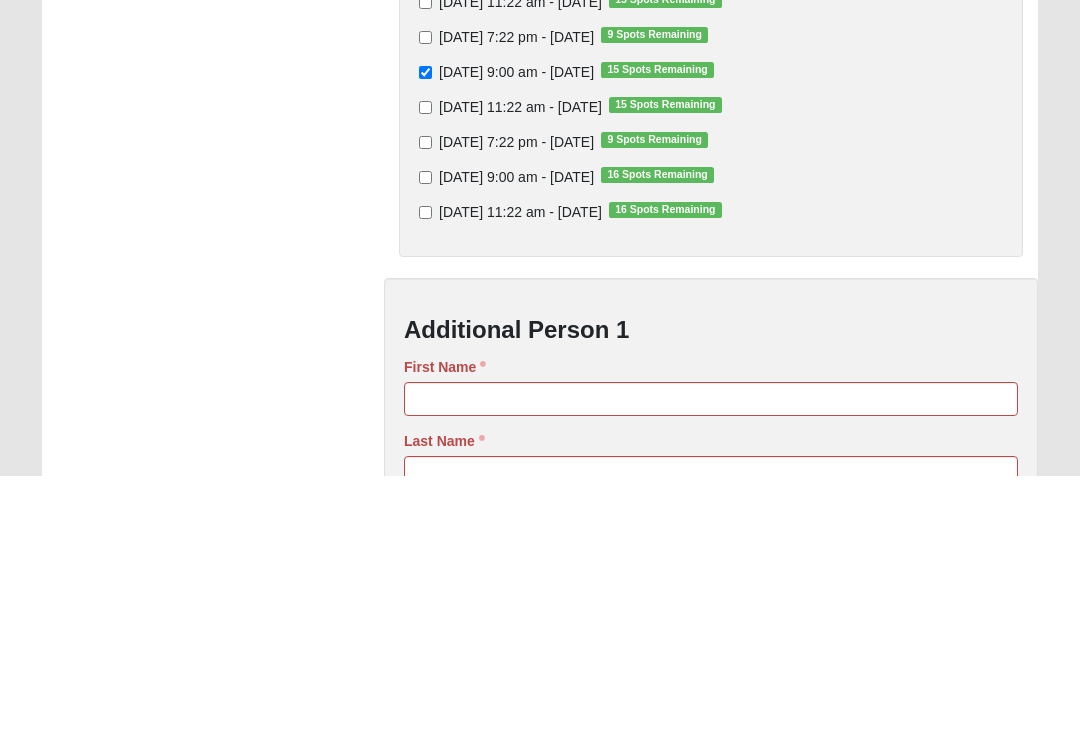 click at bounding box center [0, 0] 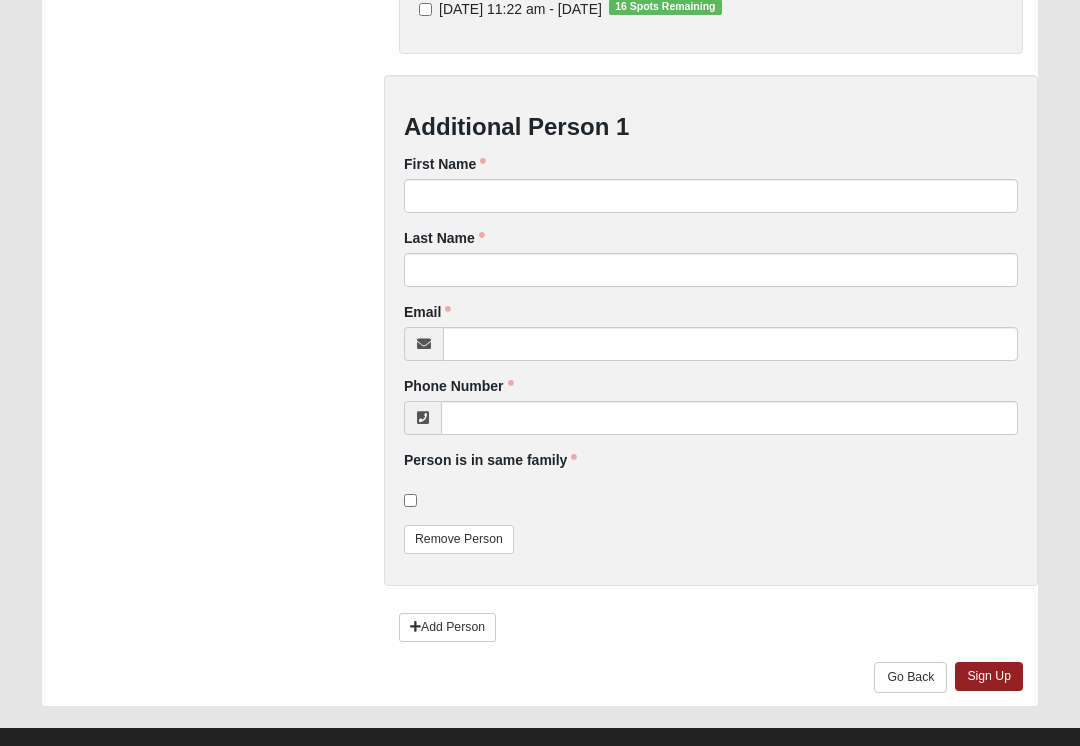scroll, scrollTop: 787, scrollLeft: 0, axis: vertical 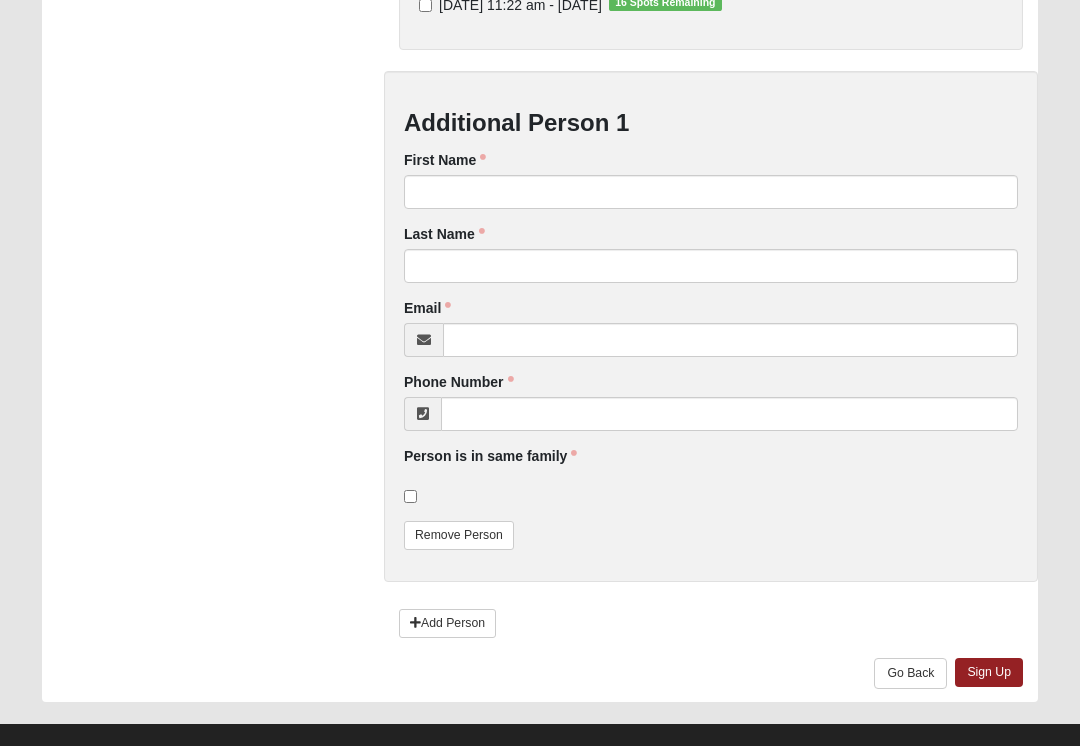 click on "Sign Up" at bounding box center [989, 672] 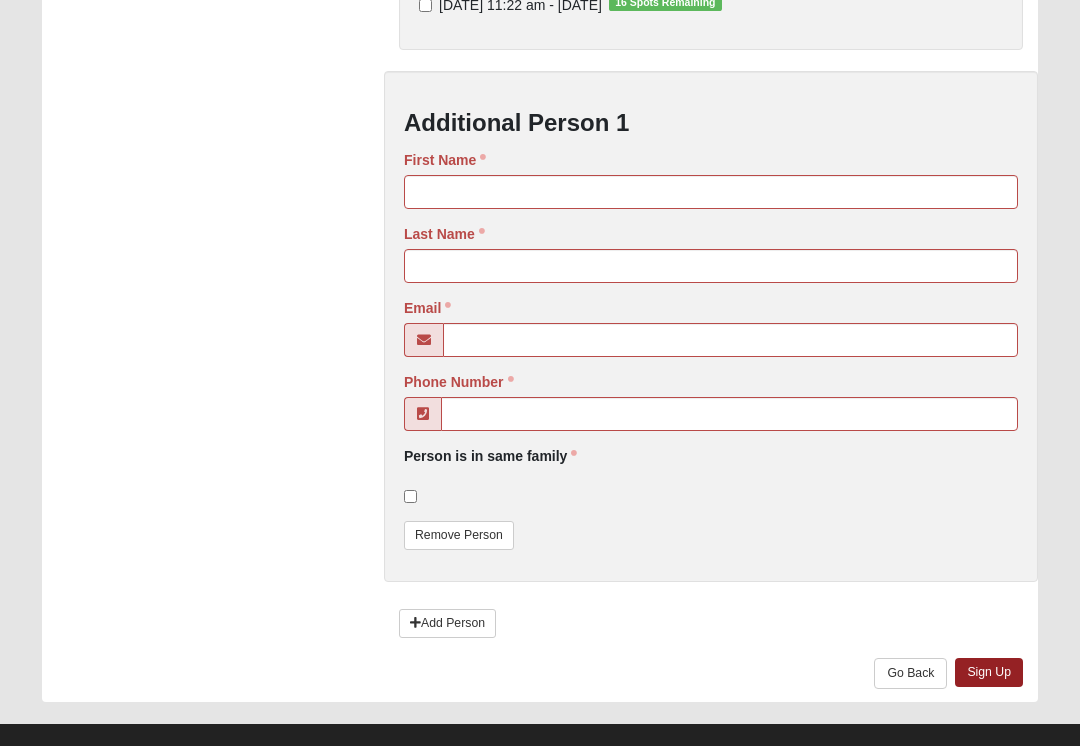 click on "Go Back" at bounding box center (910, 673) 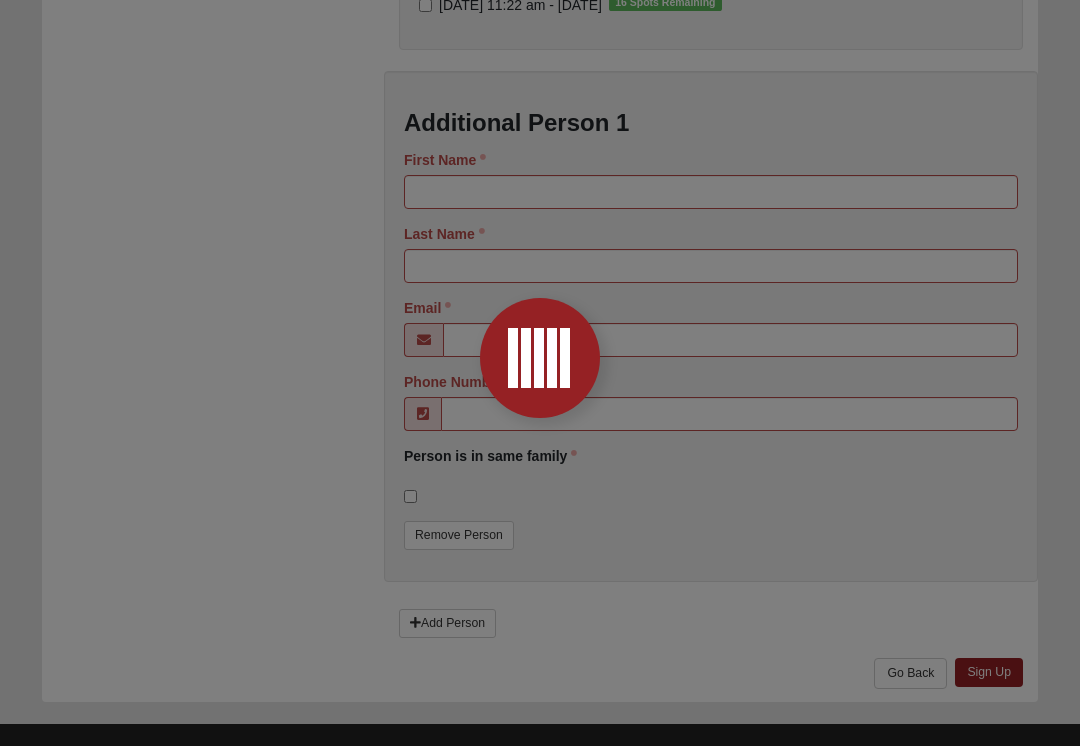 click at bounding box center [540, 373] 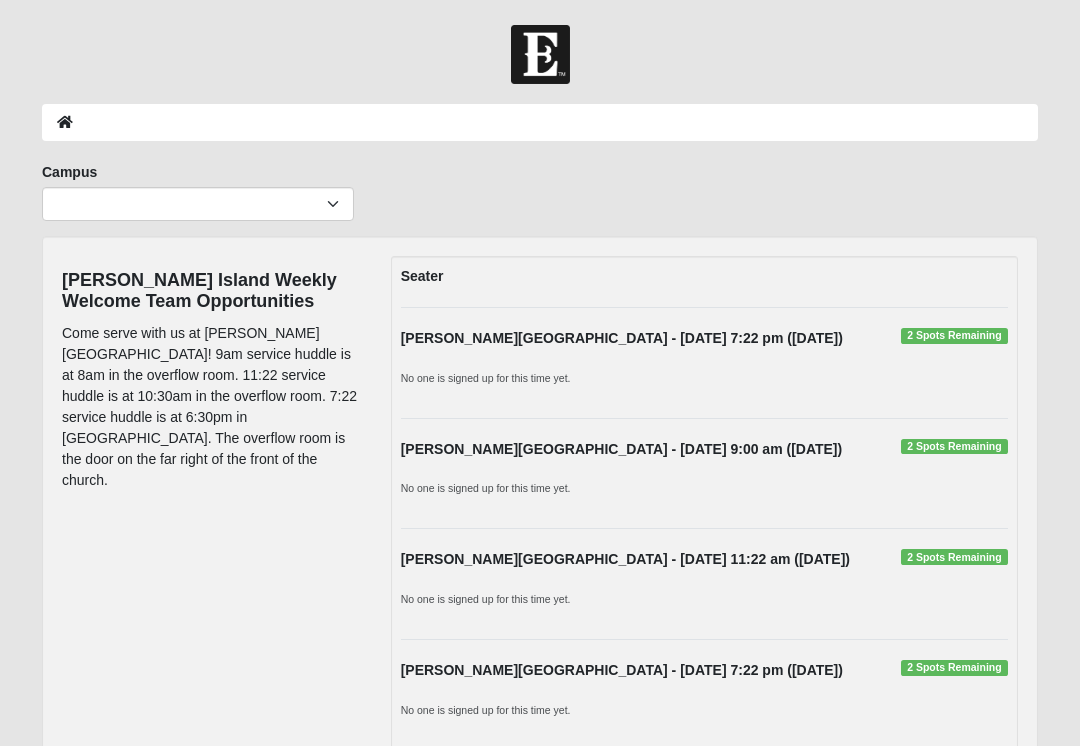 scroll, scrollTop: 0, scrollLeft: 0, axis: both 